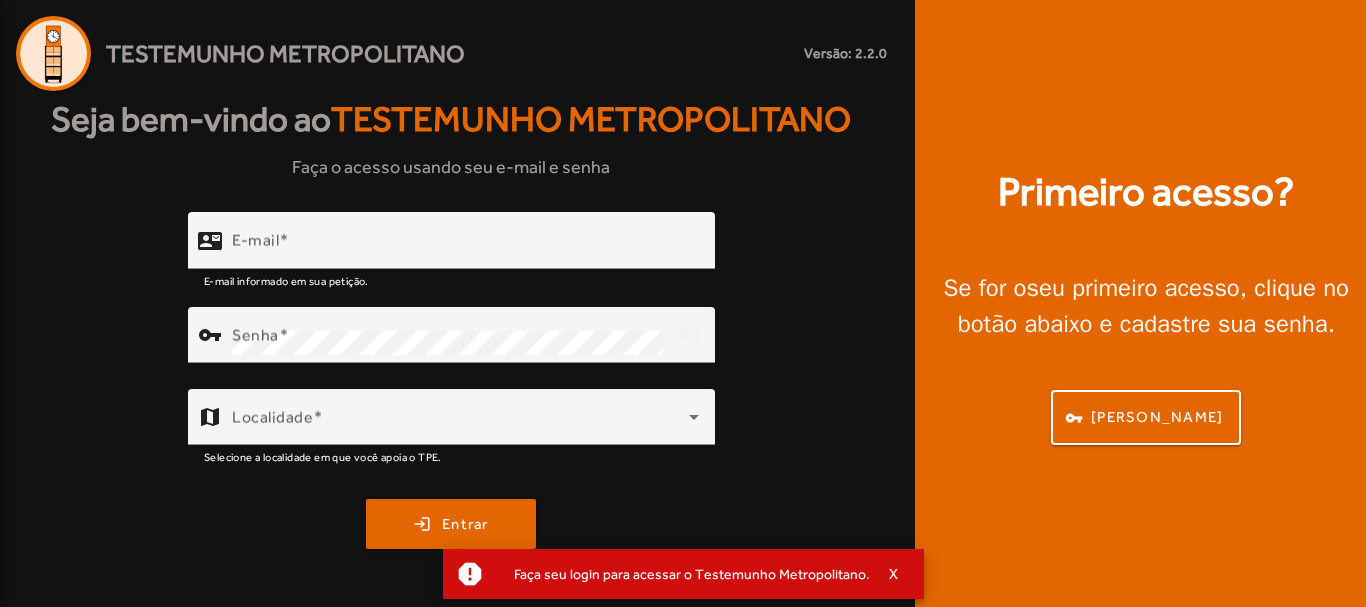 scroll, scrollTop: 0, scrollLeft: 0, axis: both 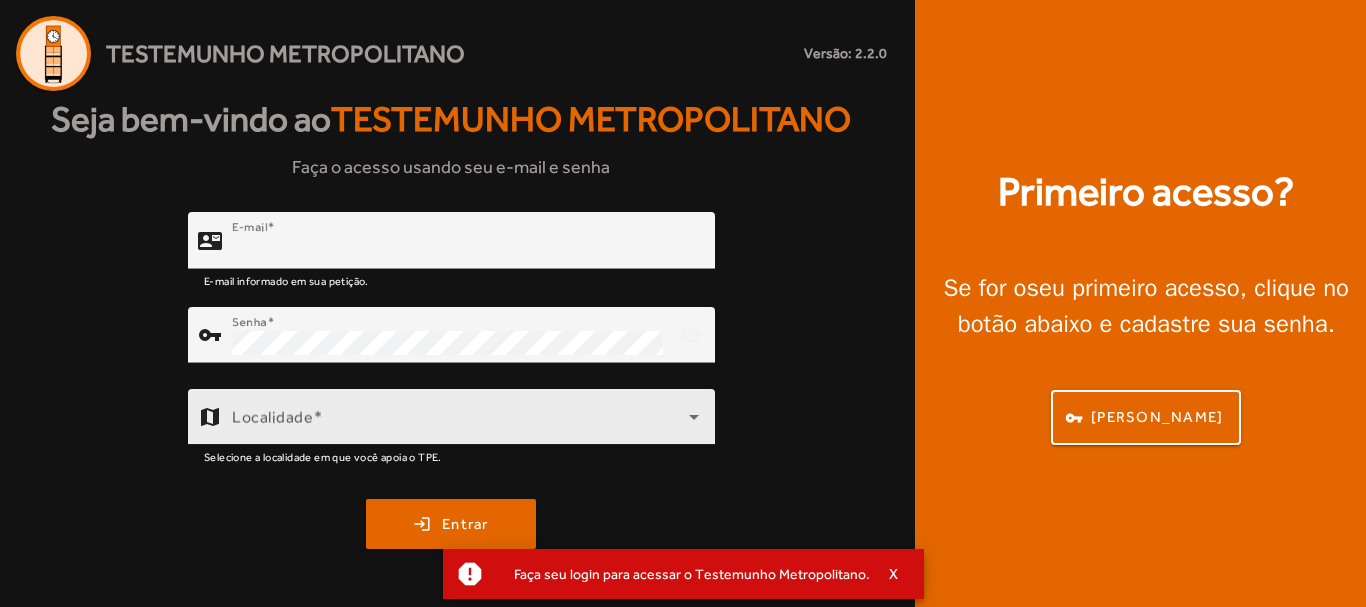 type on "**********" 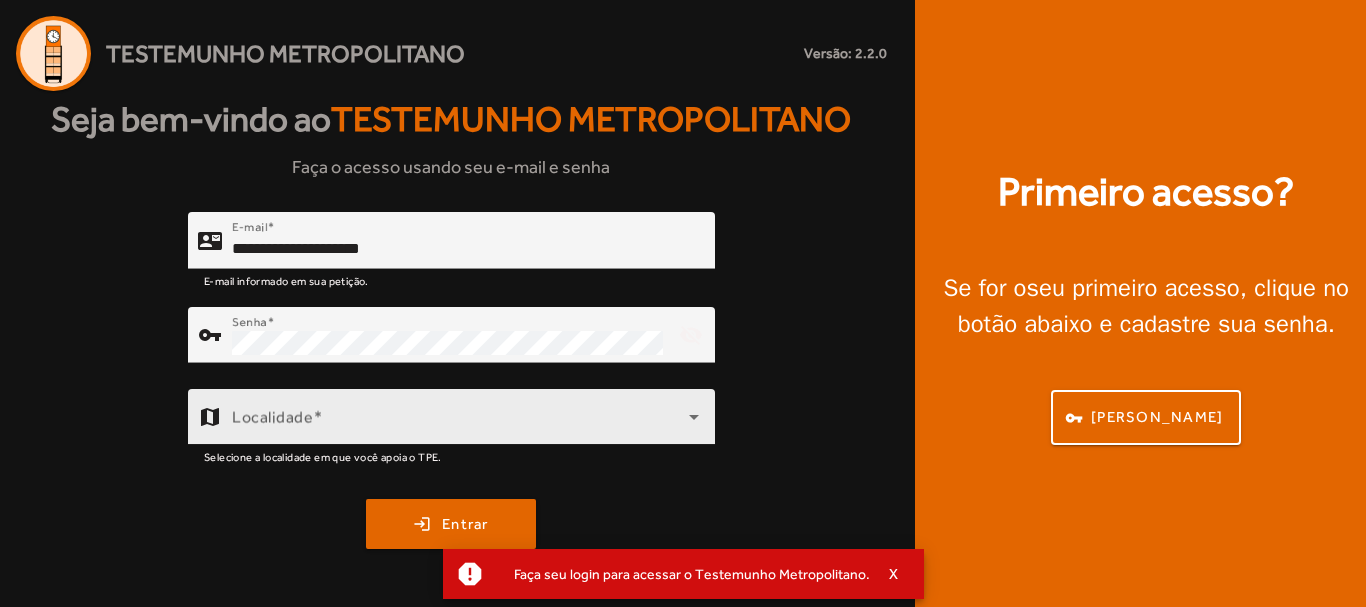 click on "Localidade" 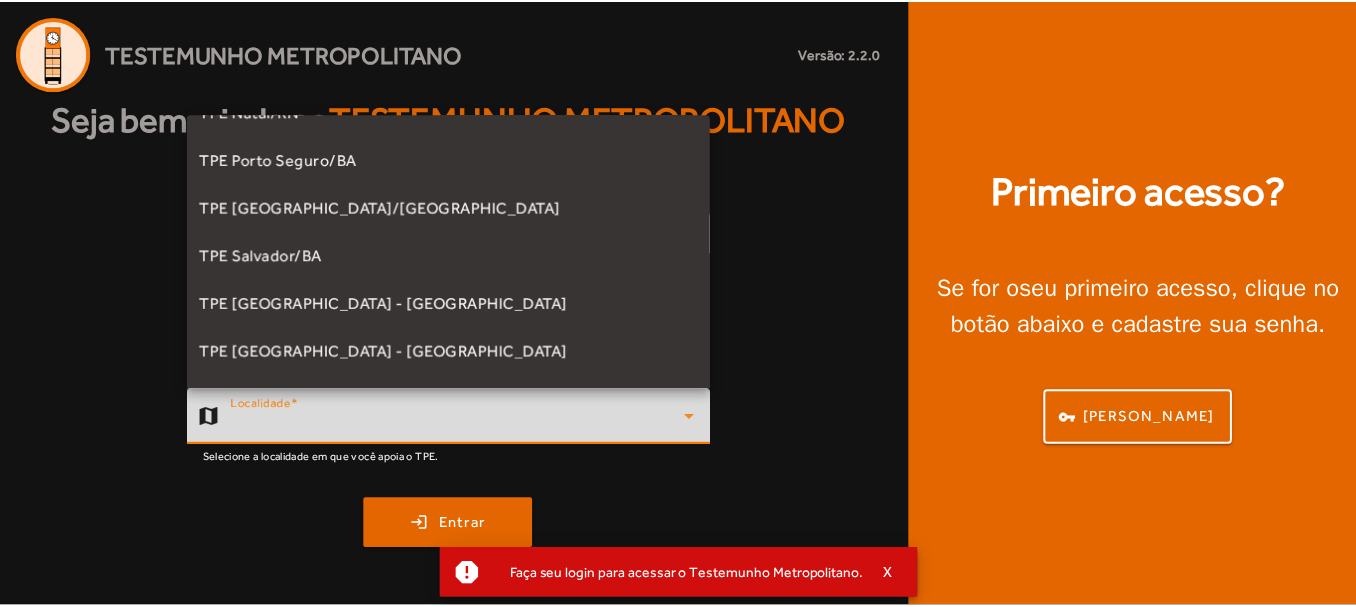 scroll, scrollTop: 396, scrollLeft: 0, axis: vertical 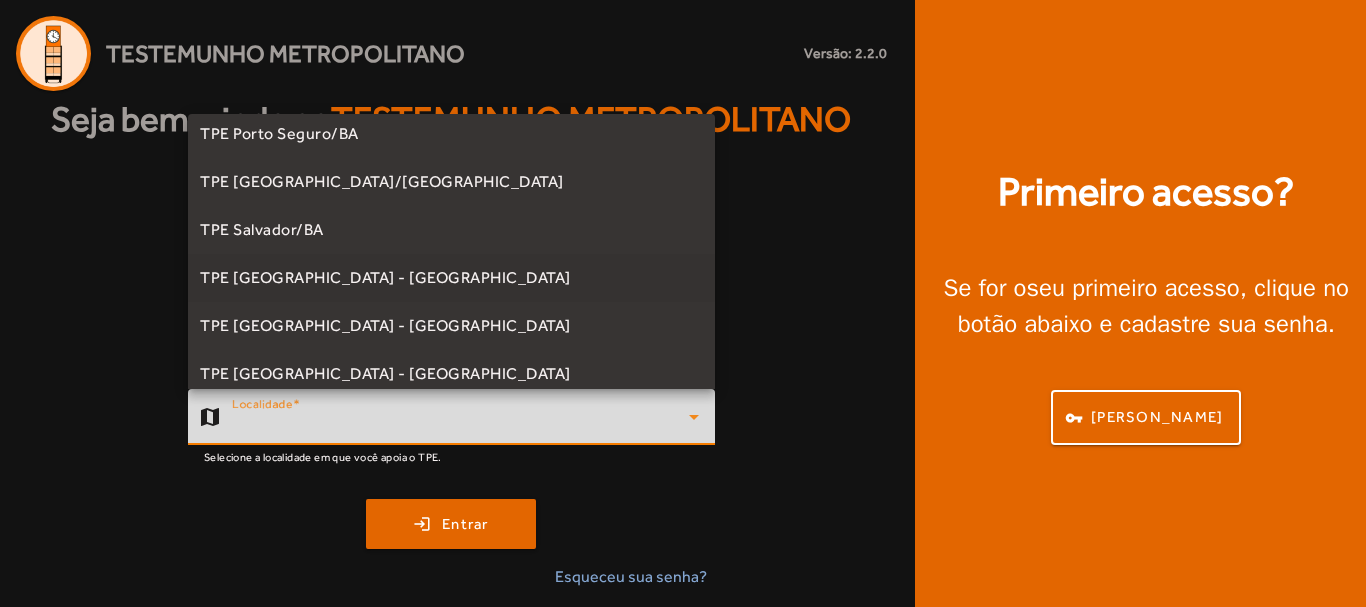 click on "TPE [GEOGRAPHIC_DATA] - [GEOGRAPHIC_DATA]" at bounding box center [451, 278] 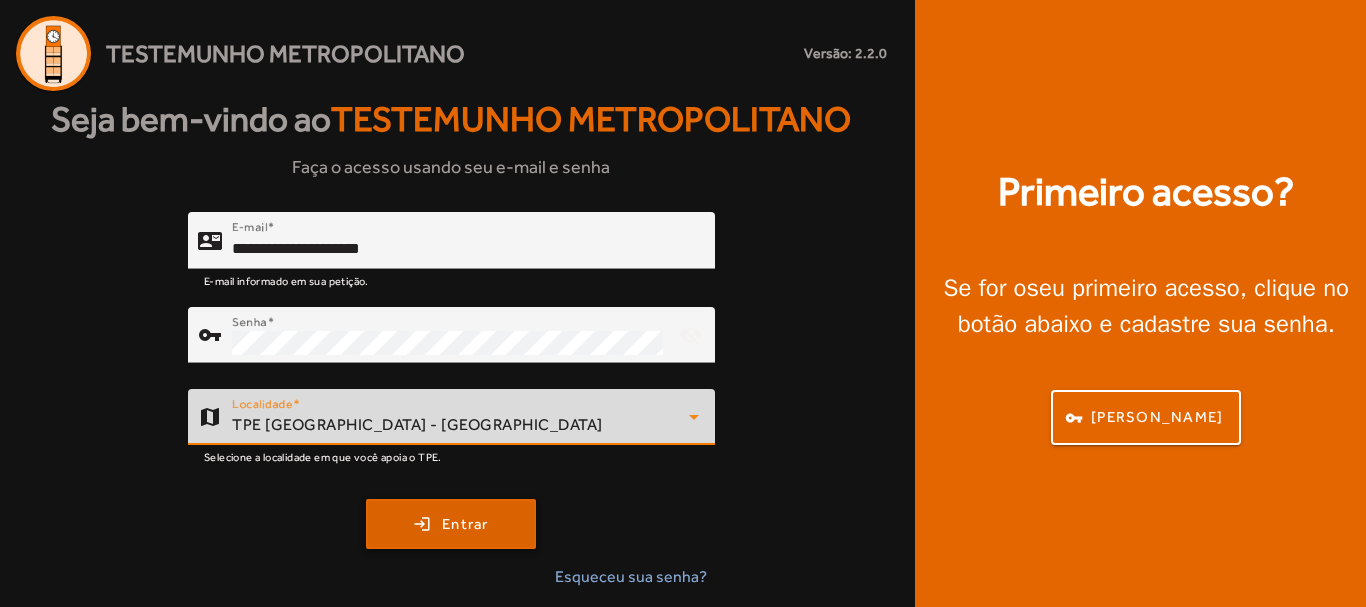 click on "Entrar" 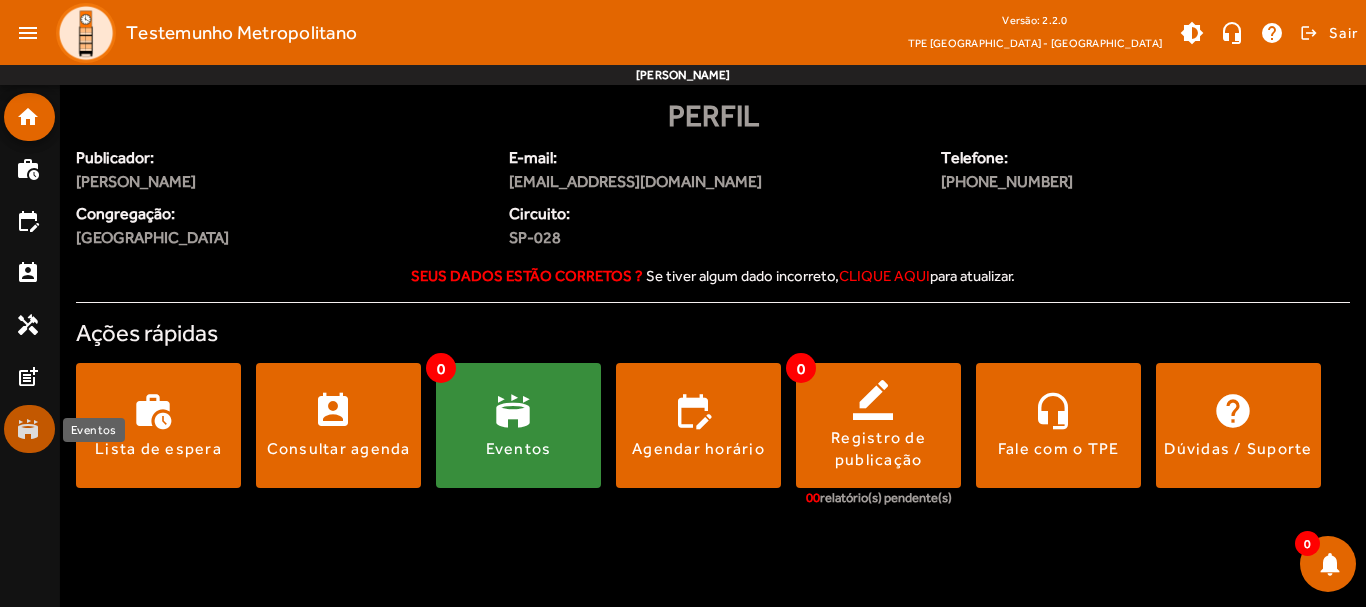 click on "stadium" 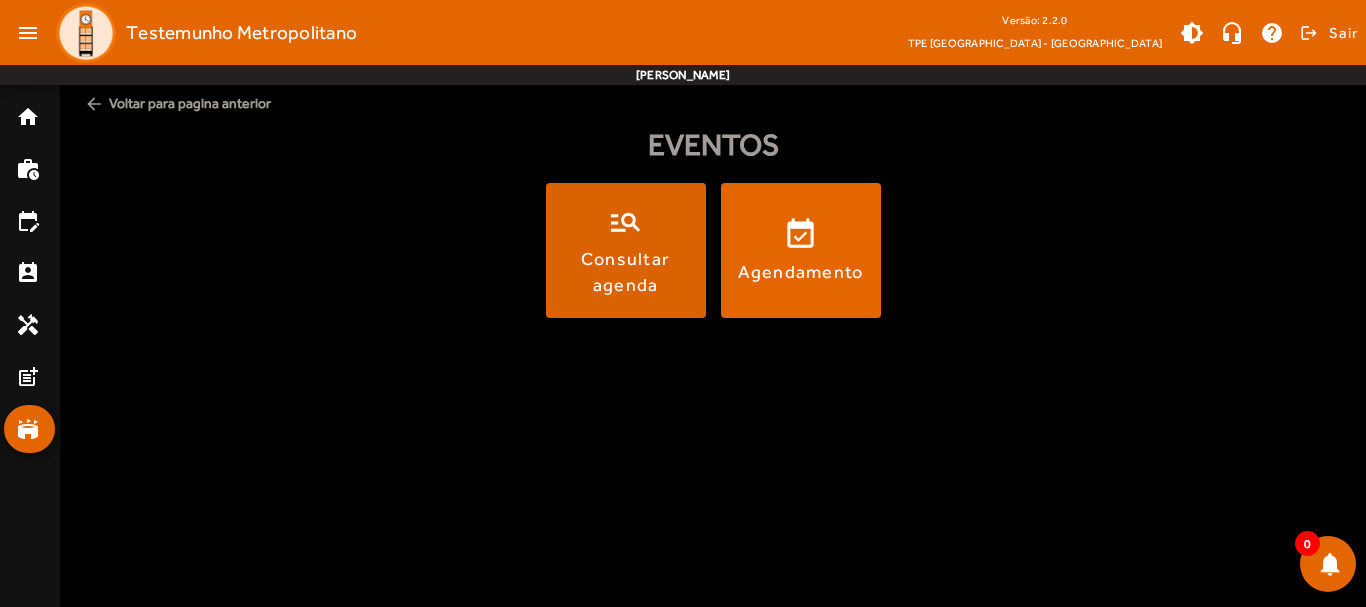 click 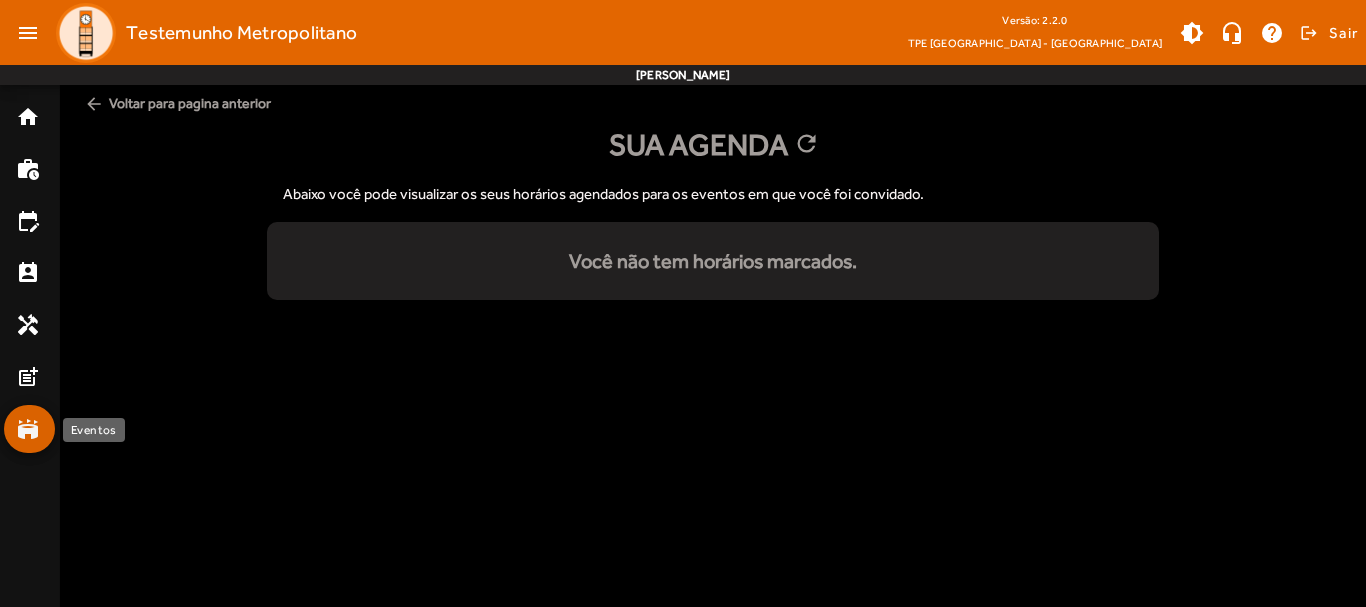 click on "stadium" 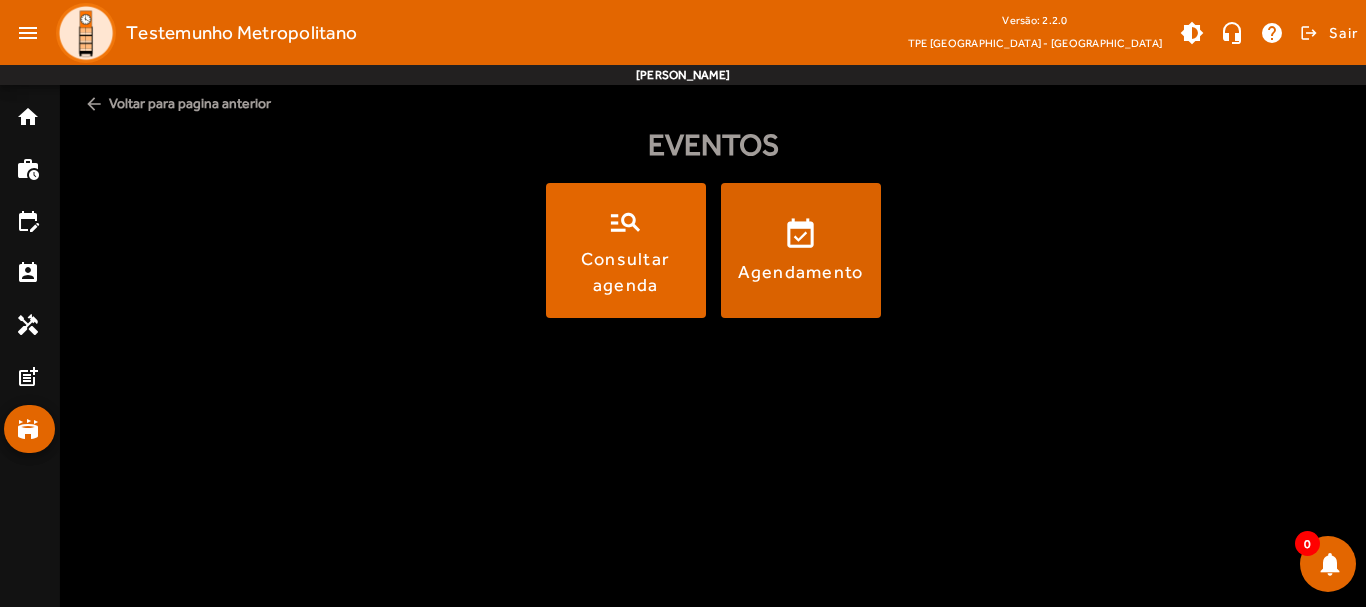 click 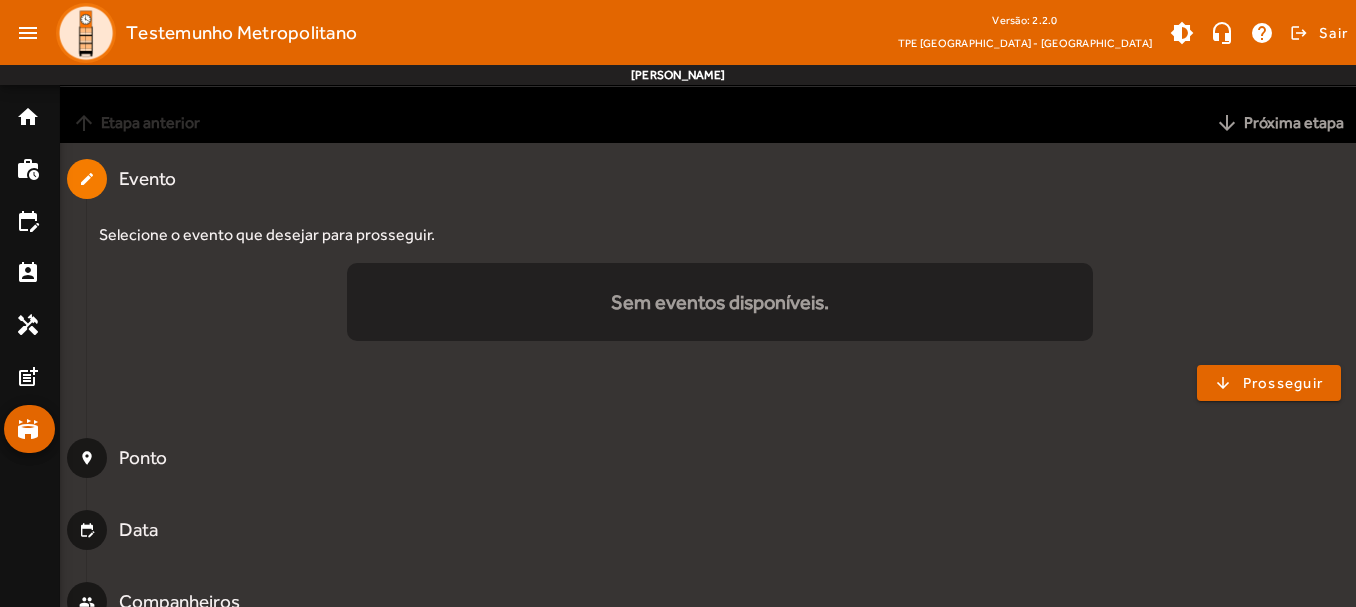 scroll, scrollTop: 0, scrollLeft: 0, axis: both 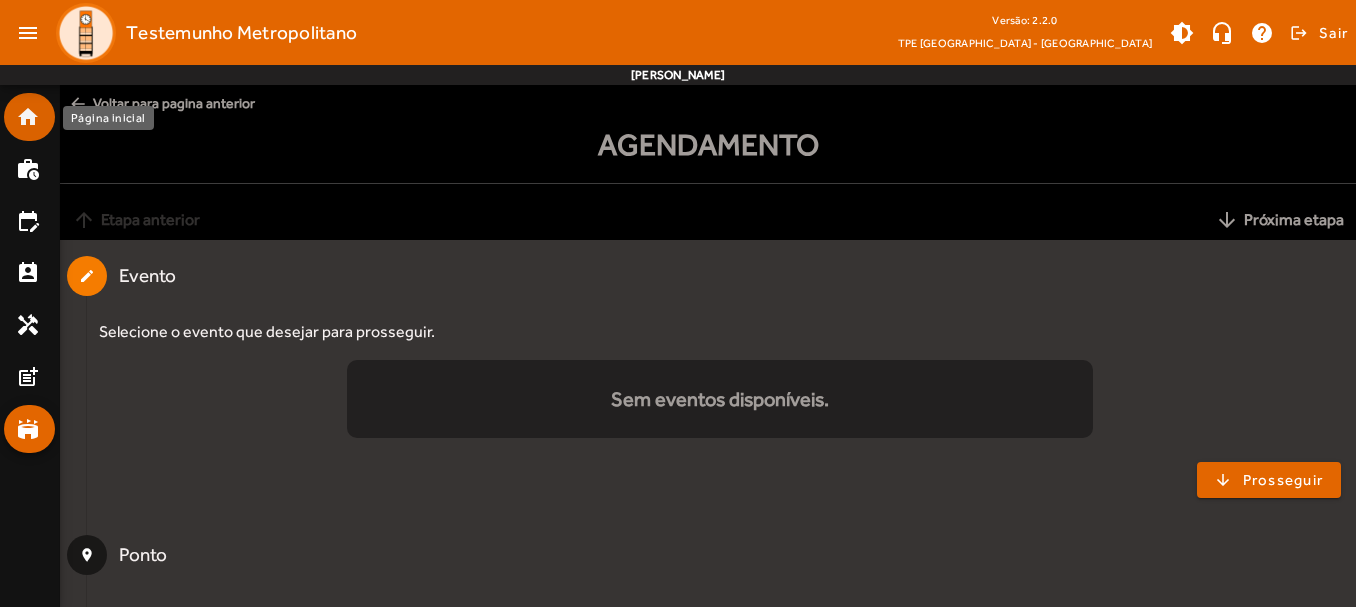 click on "home" 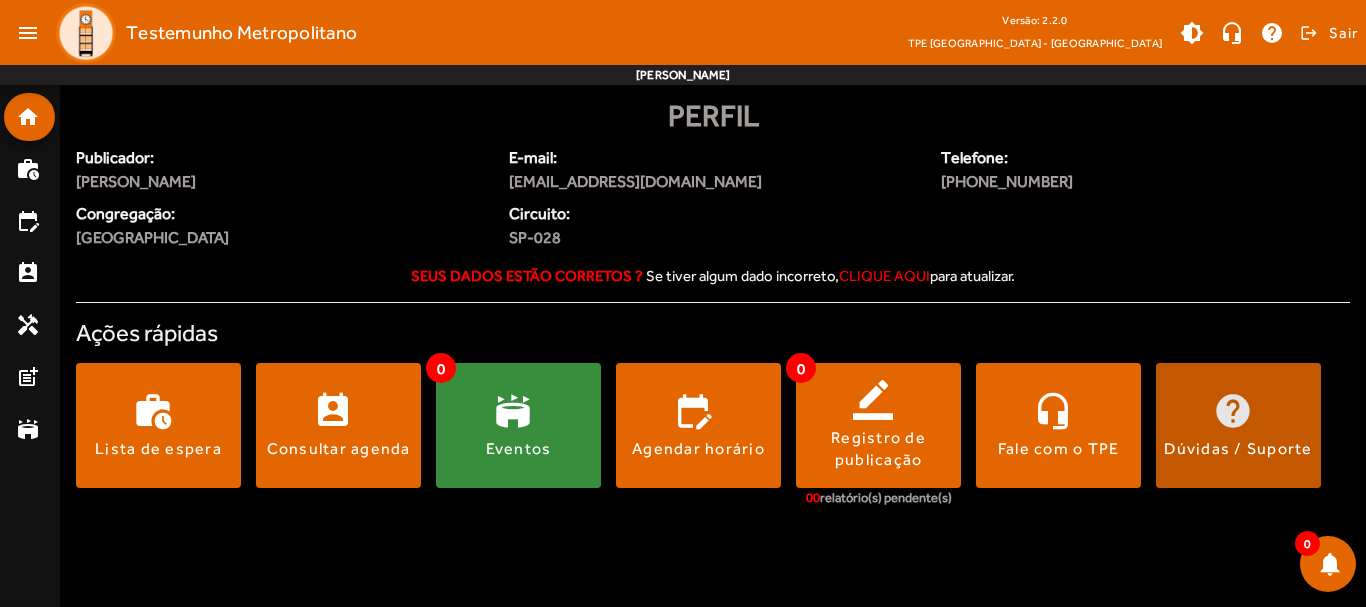click on "Dúvidas / Suporte" 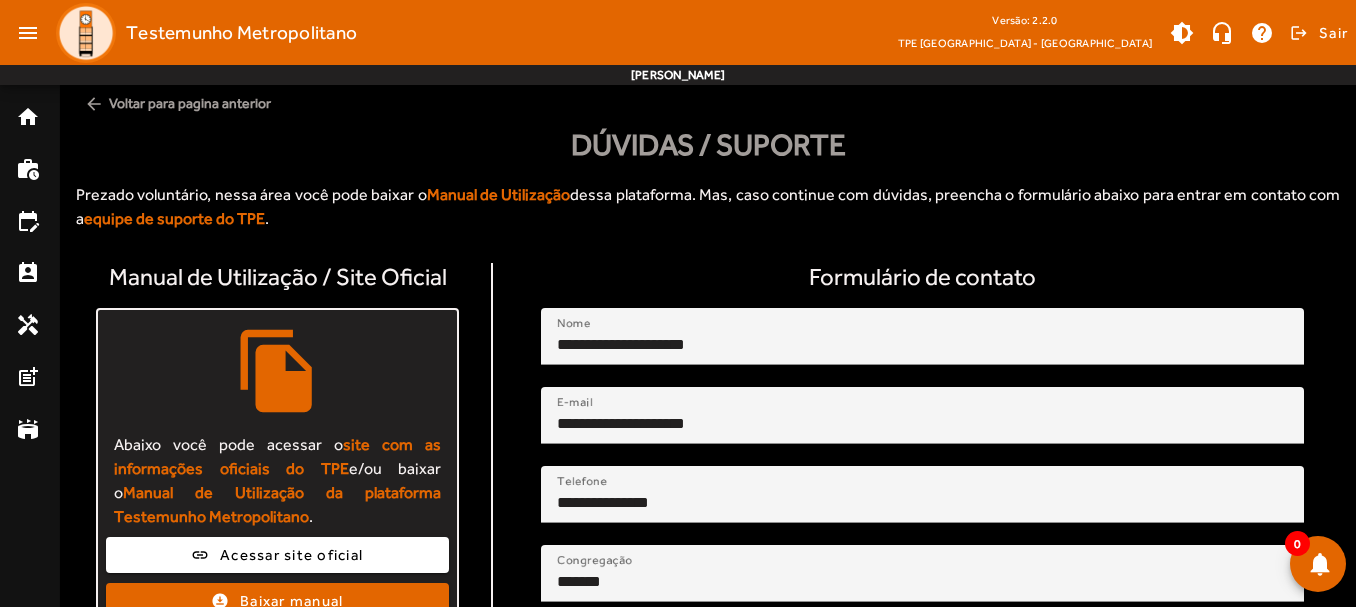 scroll, scrollTop: 100, scrollLeft: 0, axis: vertical 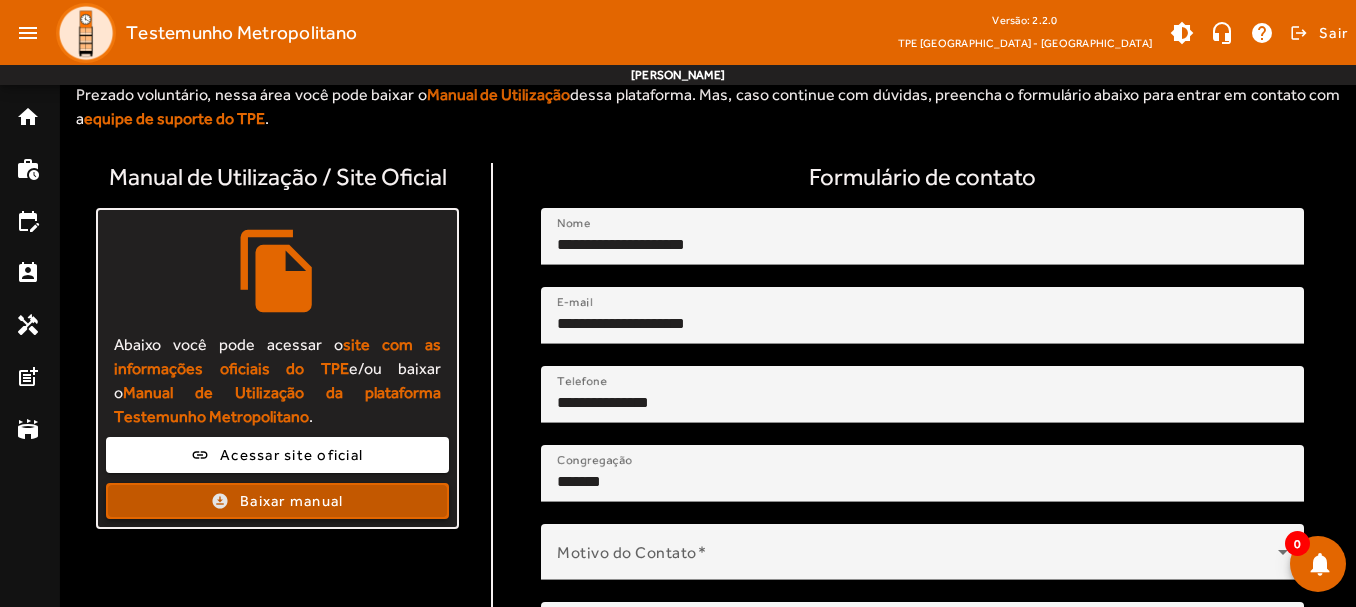 click on "Baixar manual" 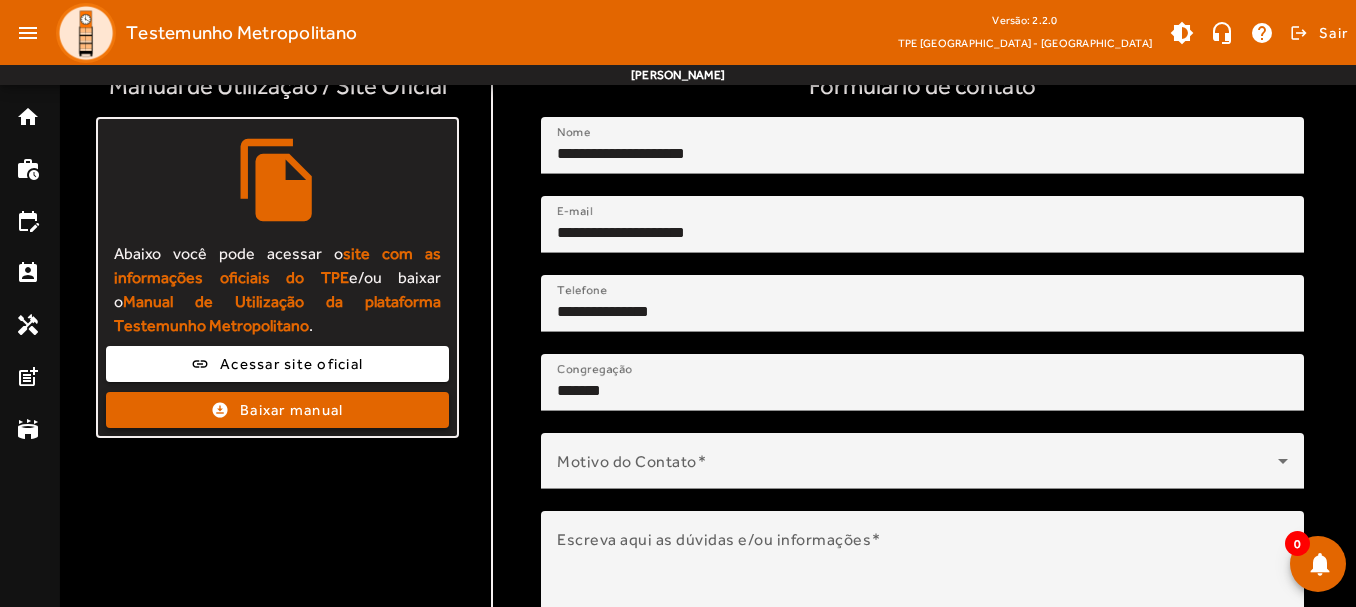 scroll, scrollTop: 0, scrollLeft: 0, axis: both 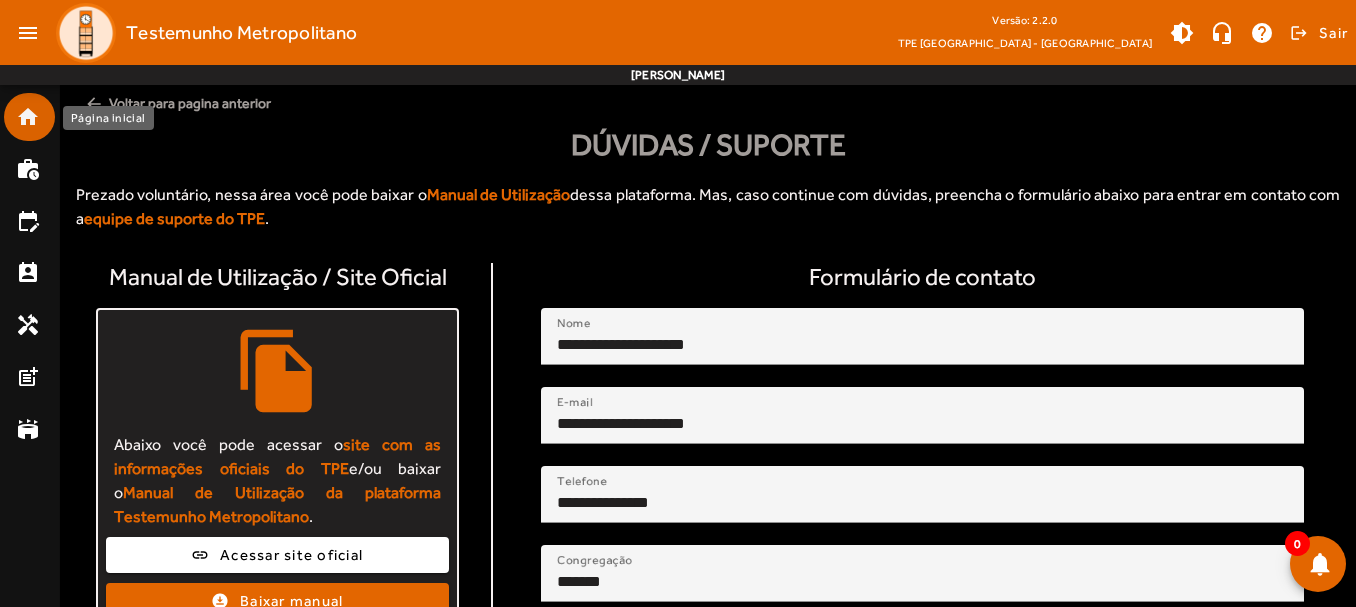 click on "home" 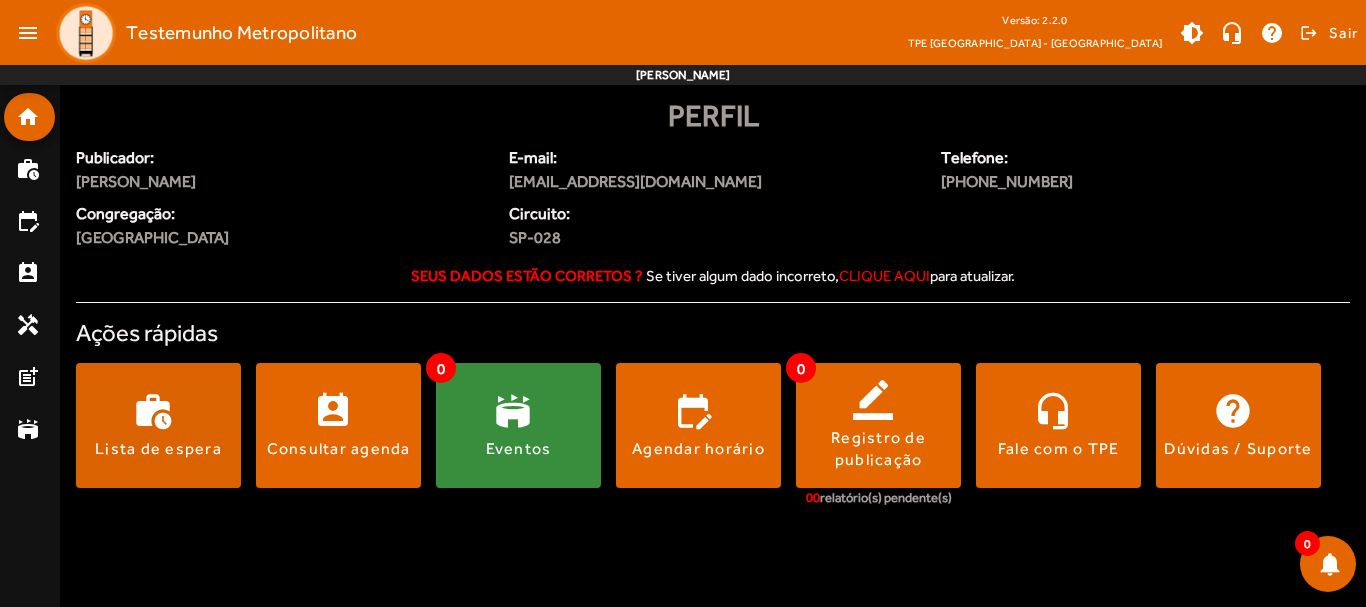 click on "Lista de espera" 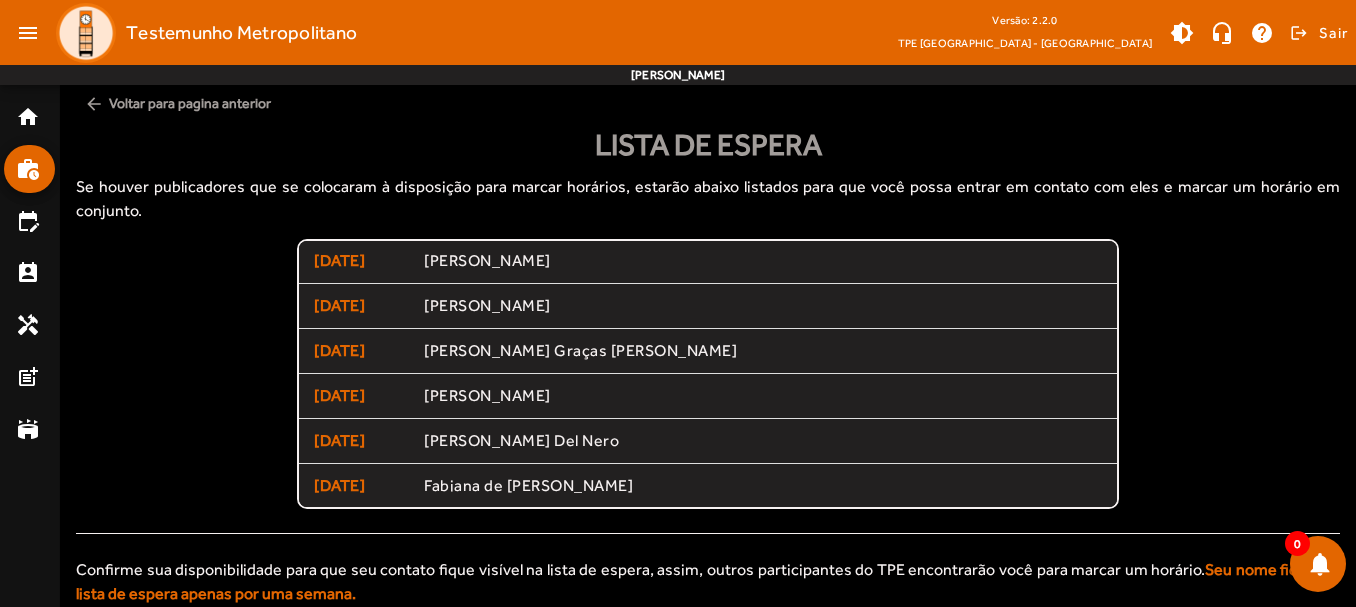 scroll, scrollTop: 47, scrollLeft: 0, axis: vertical 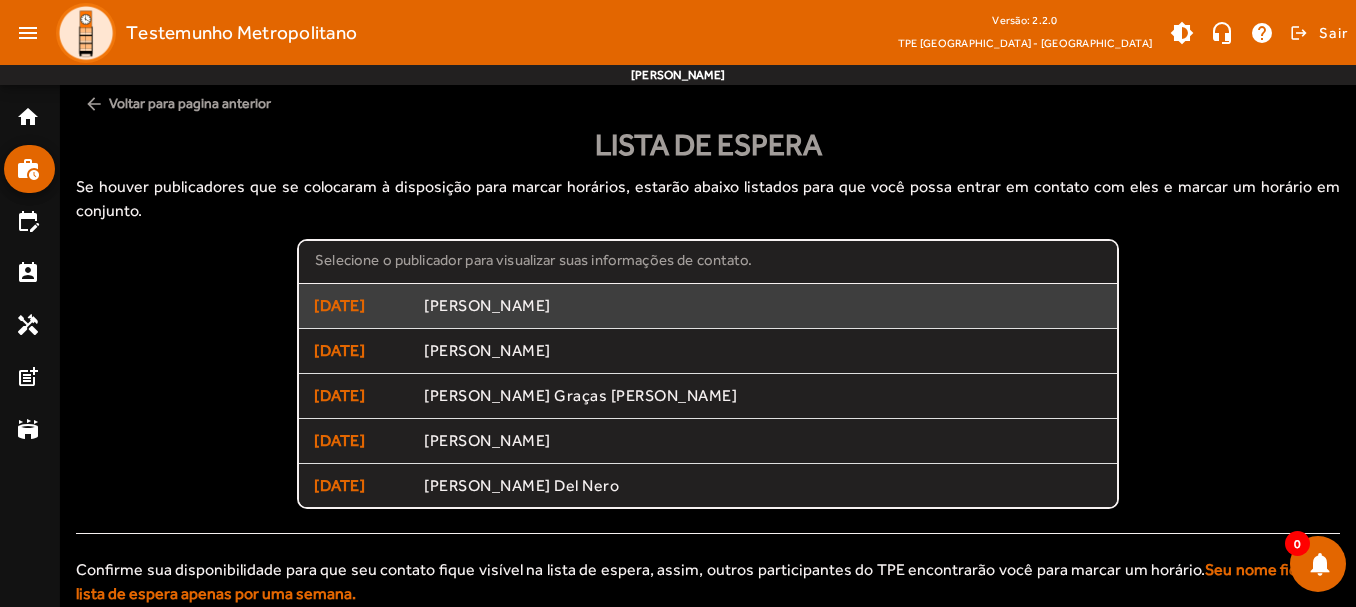 click on "[PERSON_NAME]" 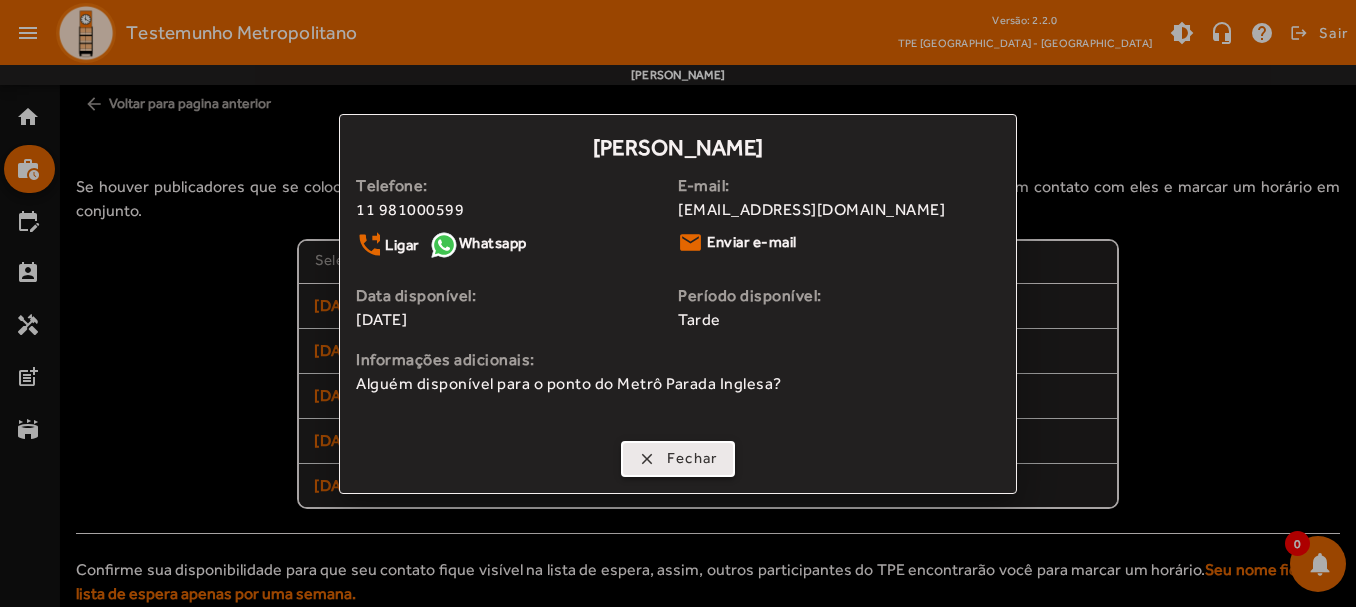 click on "Fechar" at bounding box center [692, 458] 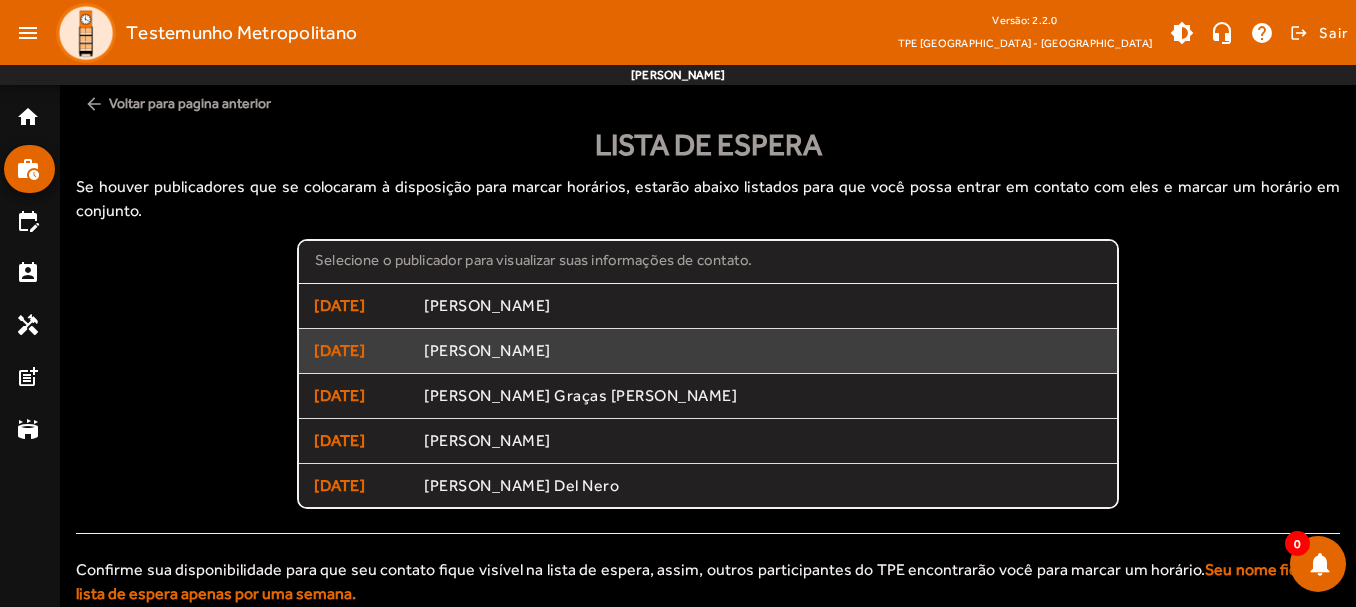 click on "[PERSON_NAME]" 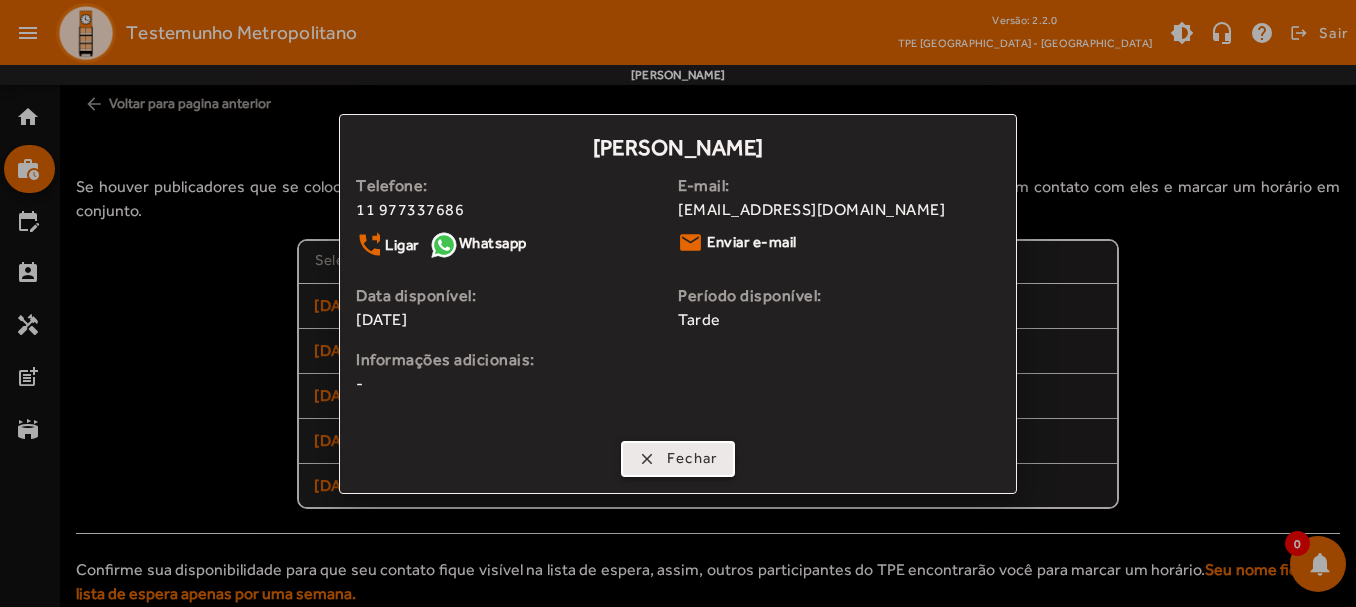 click on "Fechar" at bounding box center [692, 458] 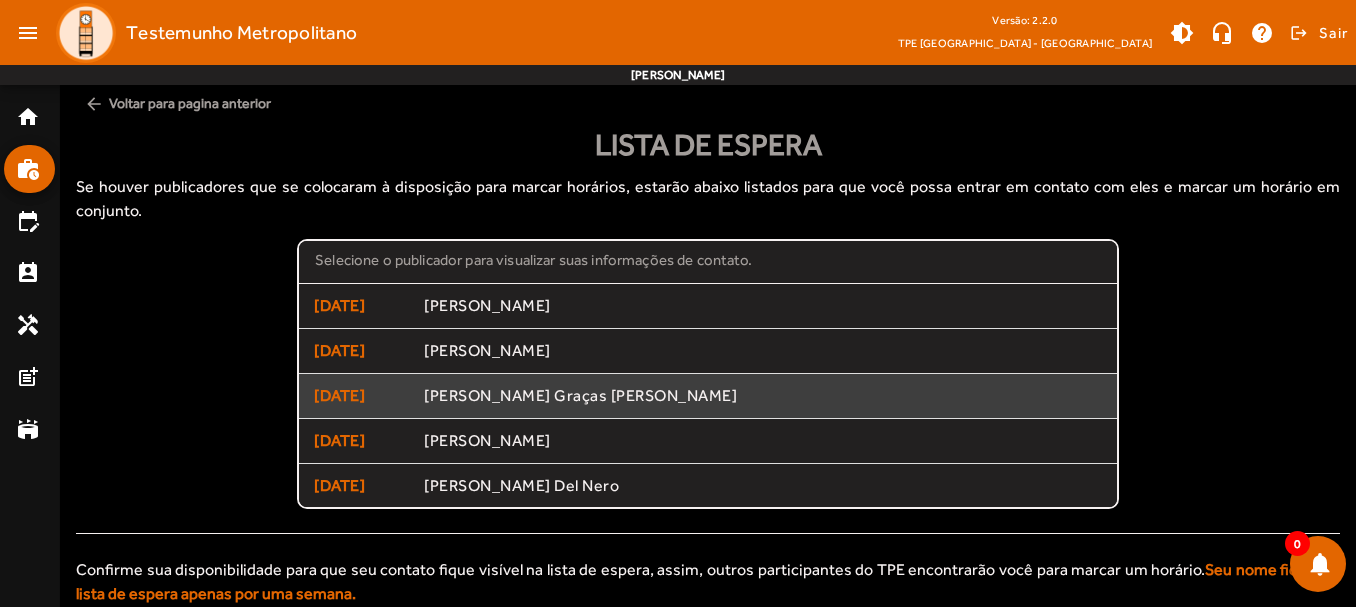 click on "[PERSON_NAME] Graças [PERSON_NAME]" 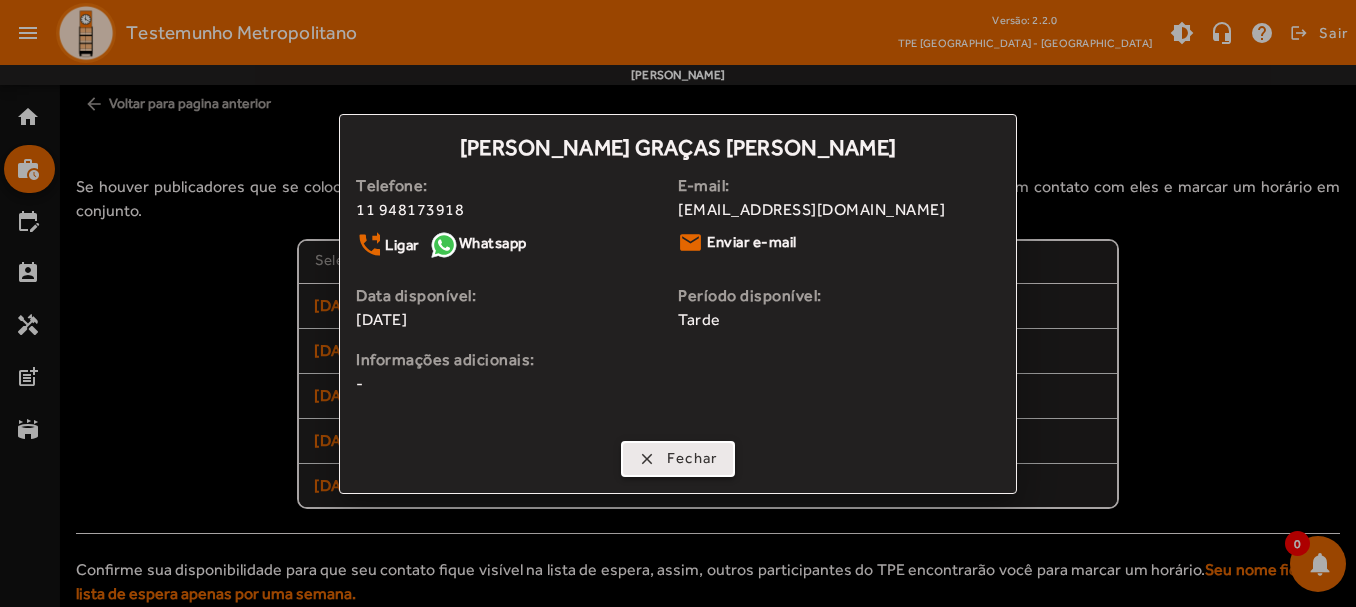 click on "Fechar" at bounding box center [692, 458] 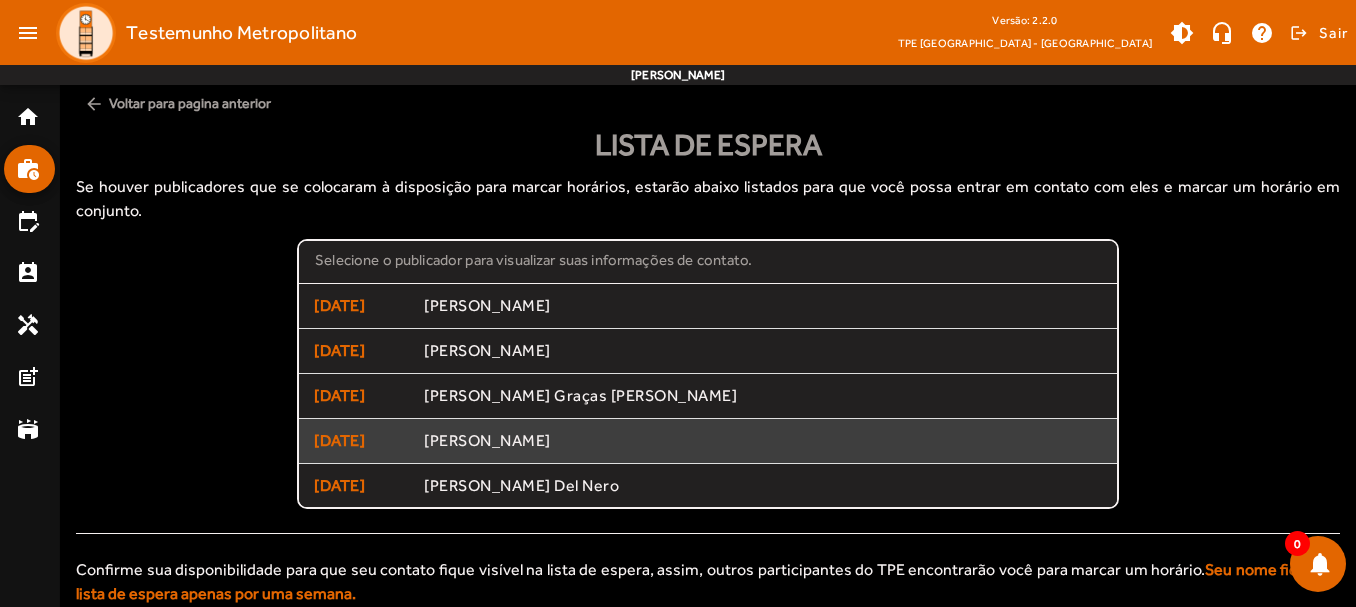 click on "[PERSON_NAME]" 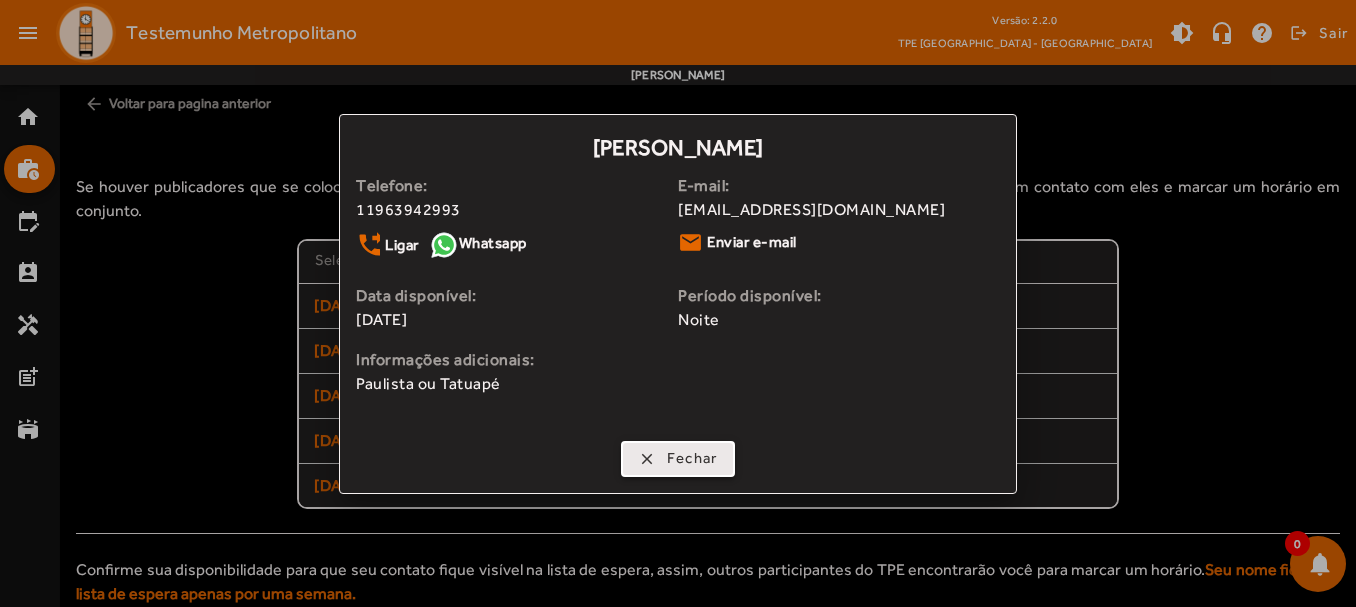 drag, startPoint x: 693, startPoint y: 448, endPoint x: 706, endPoint y: 450, distance: 13.152946 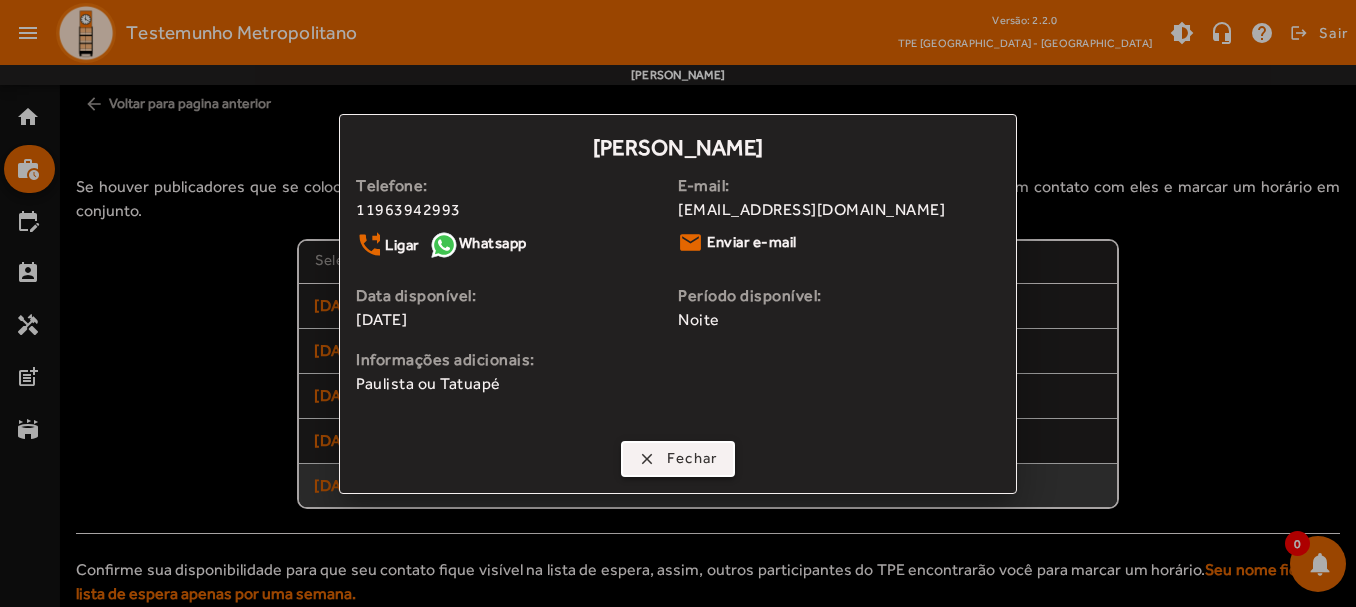 click on "Fechar" at bounding box center [692, 458] 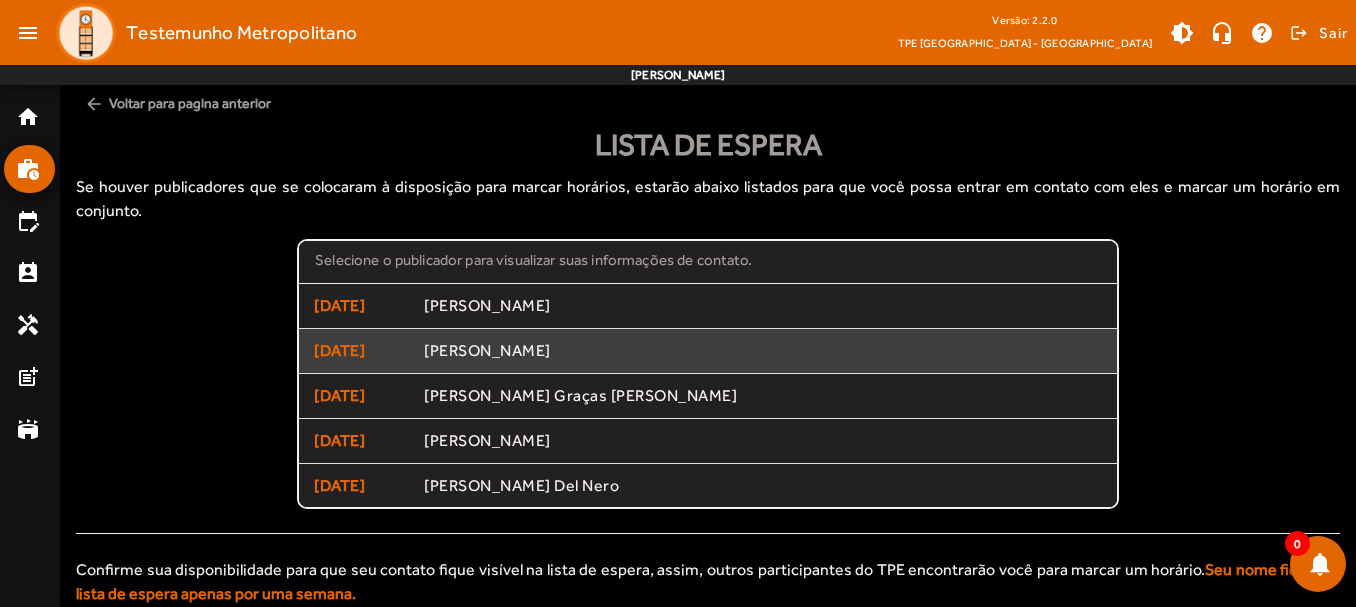 scroll, scrollTop: 47, scrollLeft: 0, axis: vertical 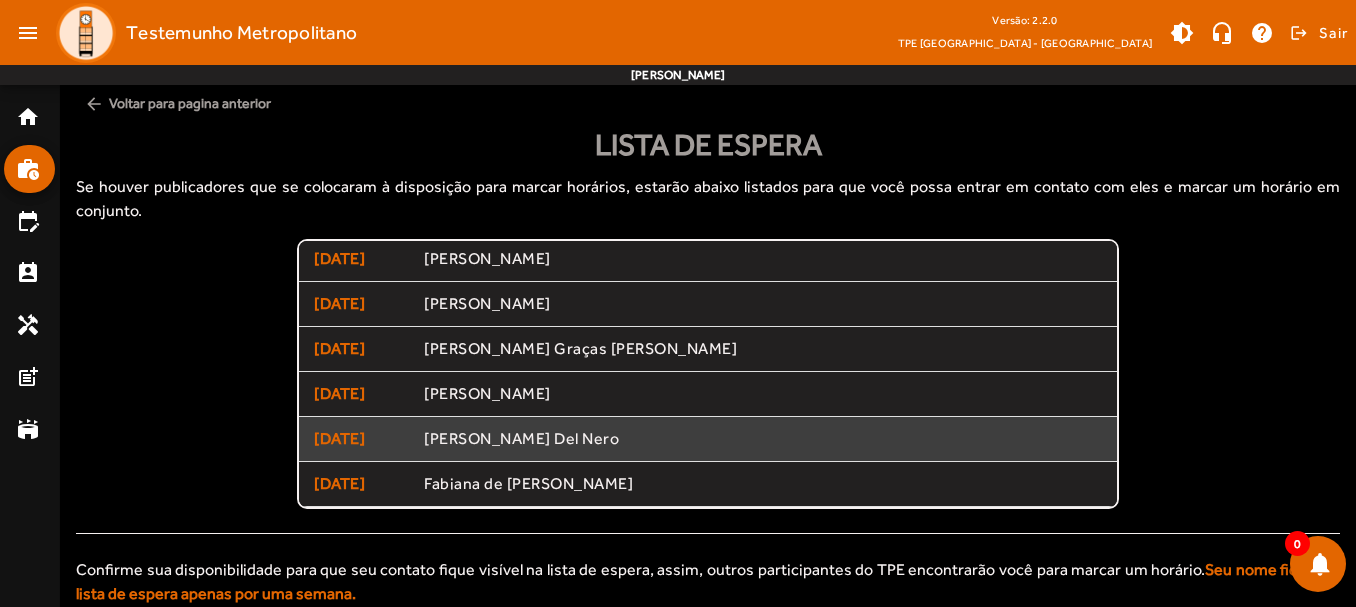 click on "[PERSON_NAME] Del Nero" 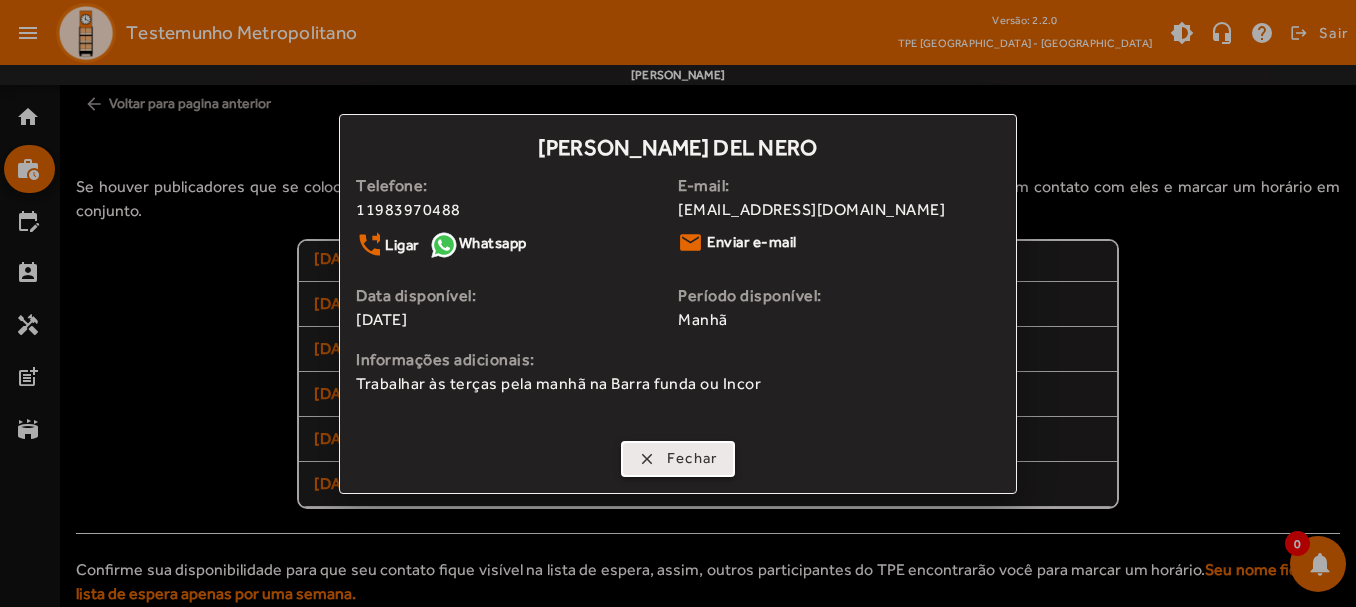 click at bounding box center (678, 459) 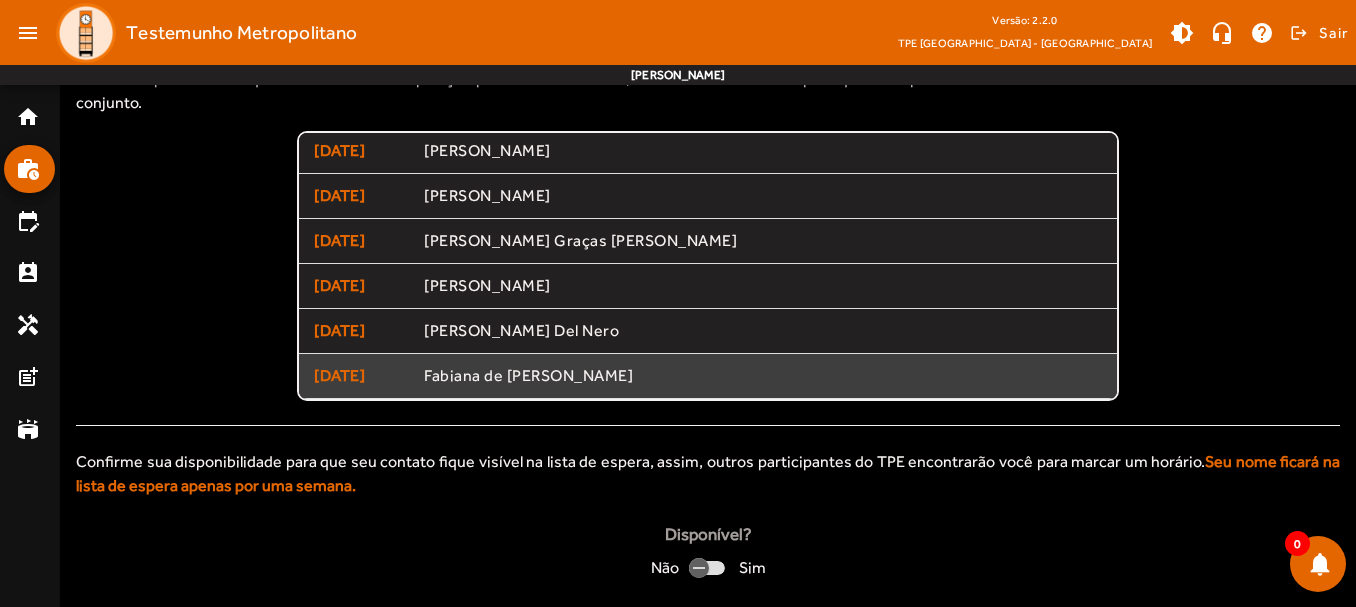 scroll, scrollTop: 109, scrollLeft: 0, axis: vertical 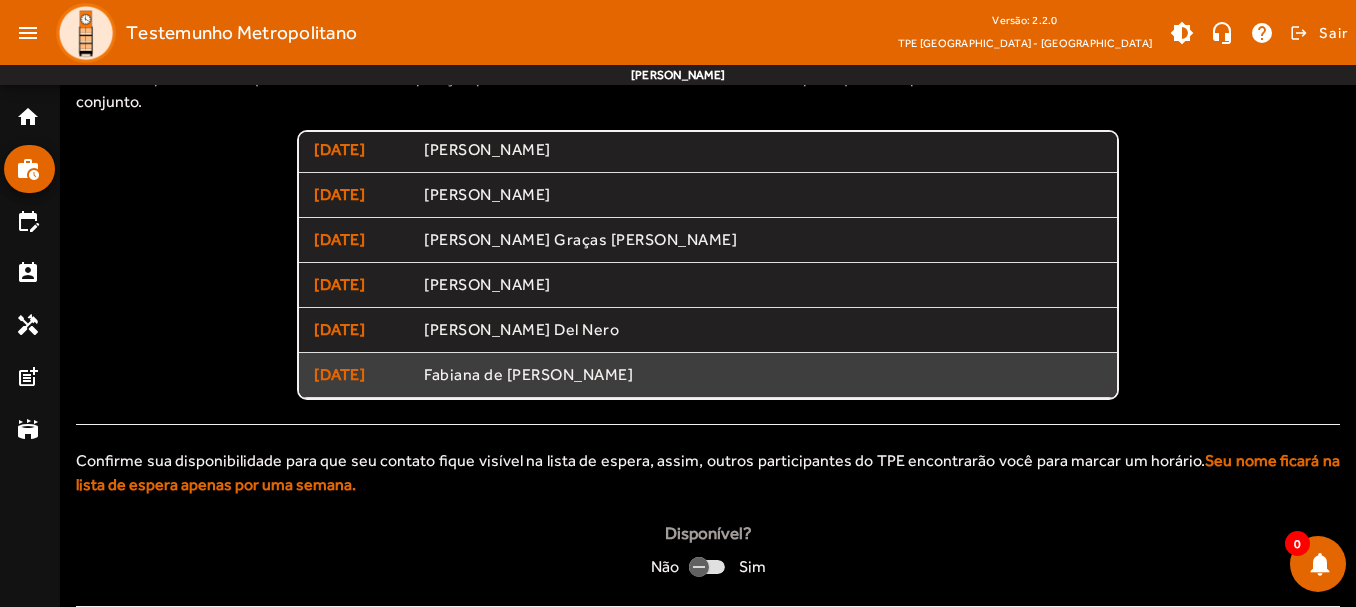click on "Fabiana de [PERSON_NAME]" 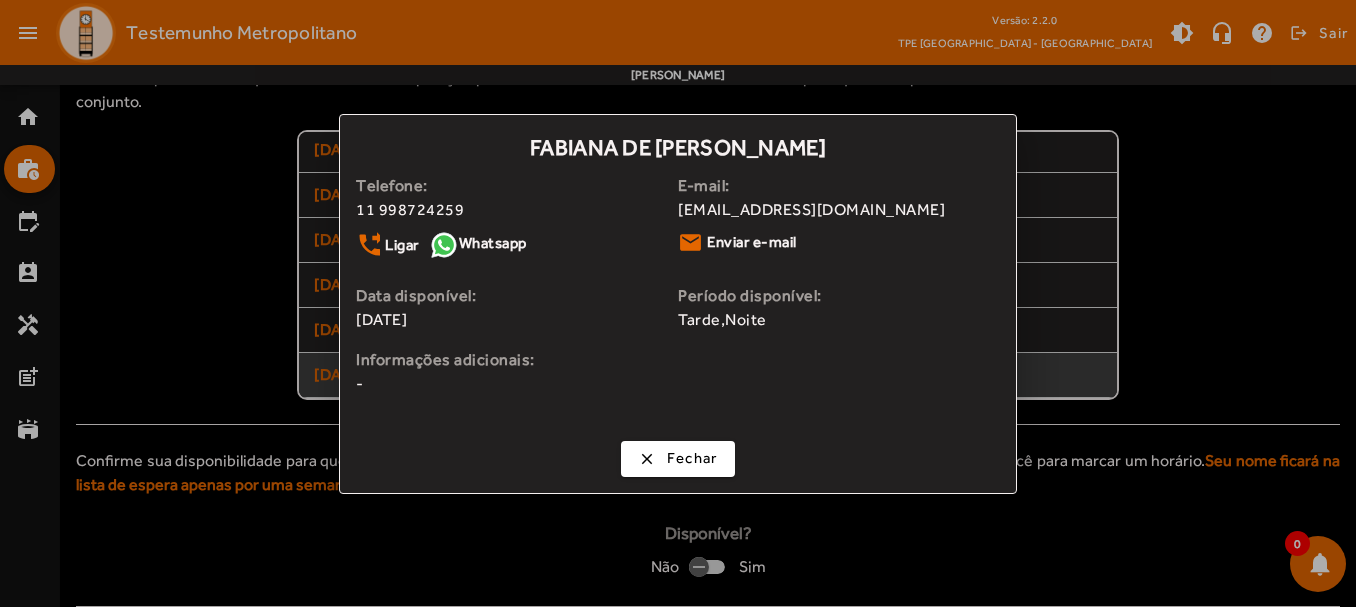 scroll, scrollTop: 0, scrollLeft: 0, axis: both 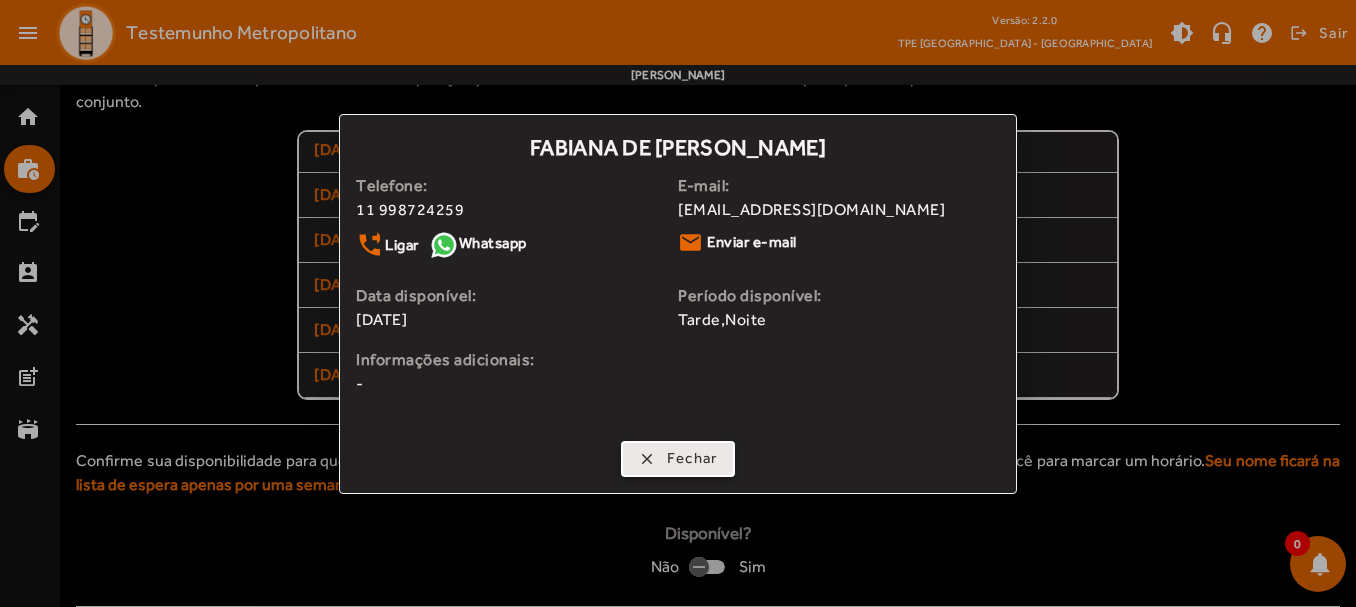click on "Fechar" at bounding box center [692, 458] 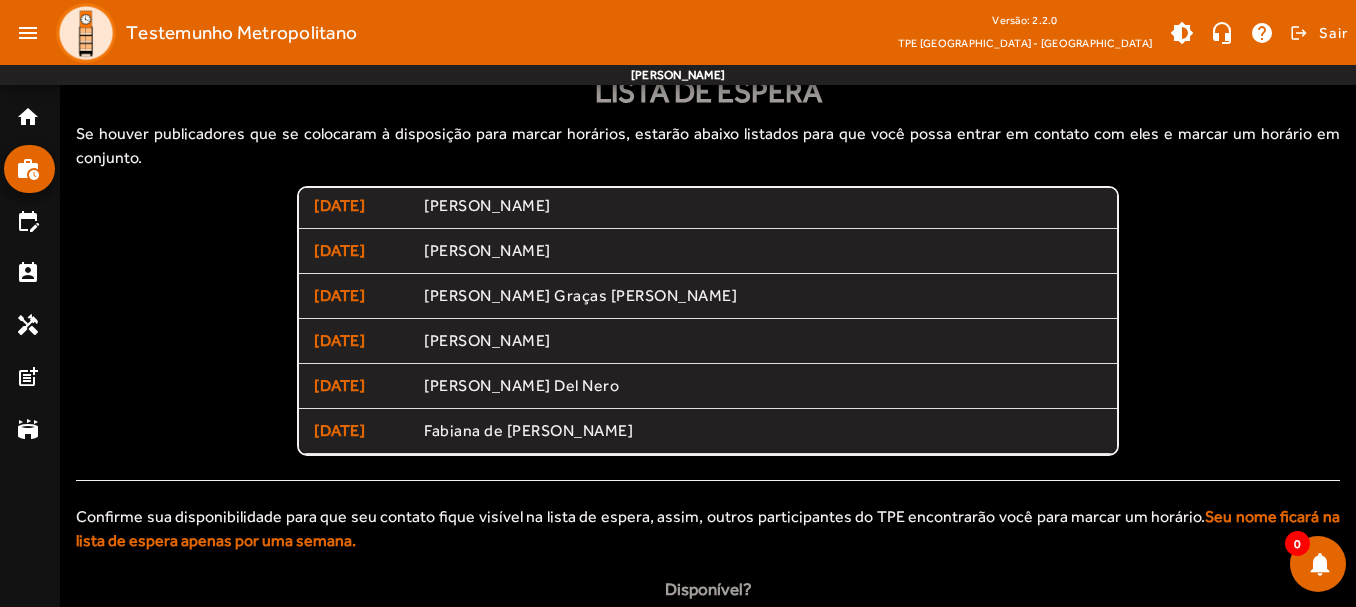 scroll, scrollTop: 0, scrollLeft: 0, axis: both 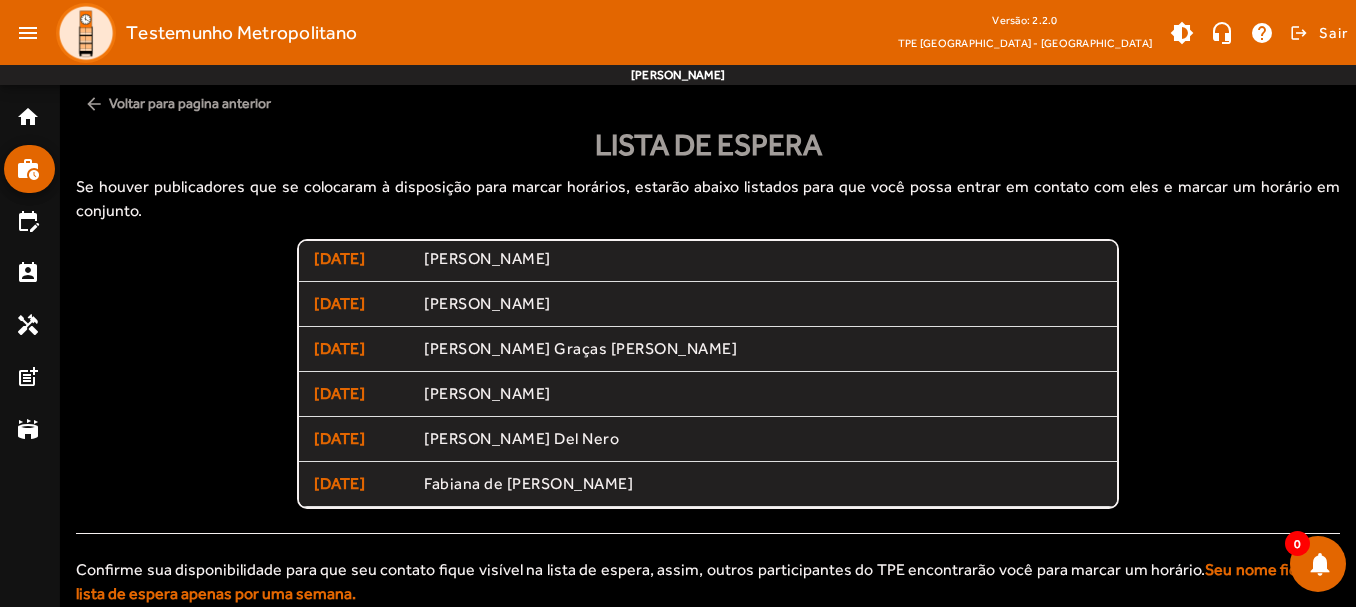 click on "arrow_back  Voltar para pagina anterior" 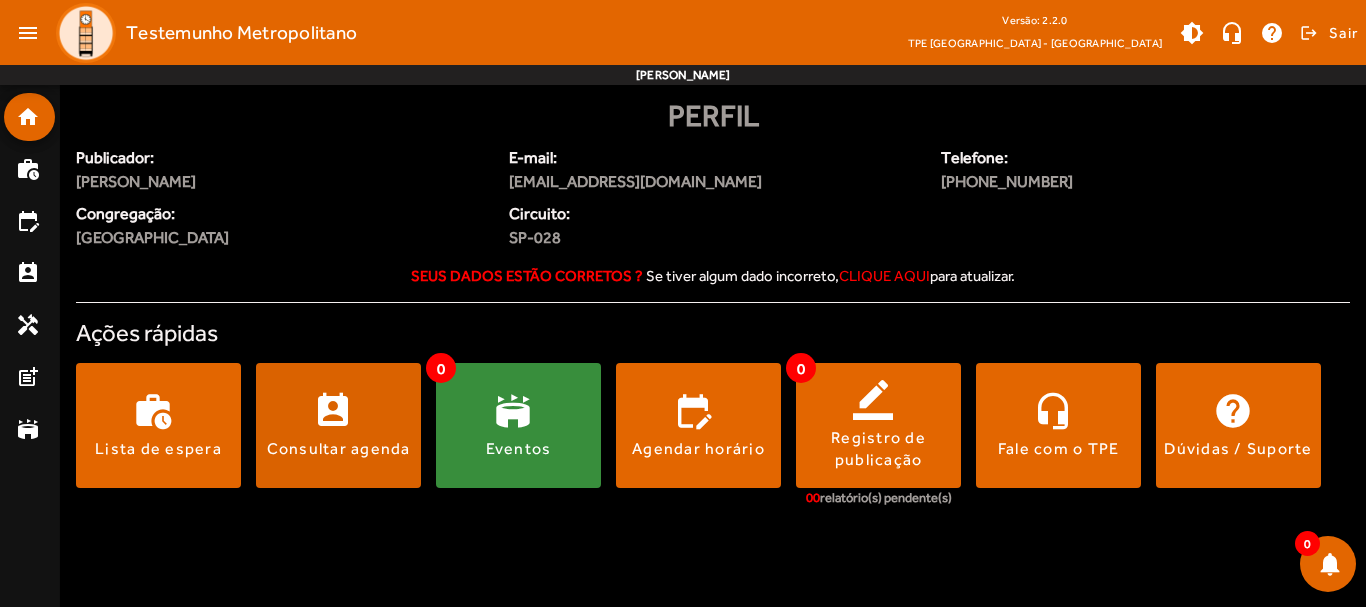 click on "Consultar agenda" 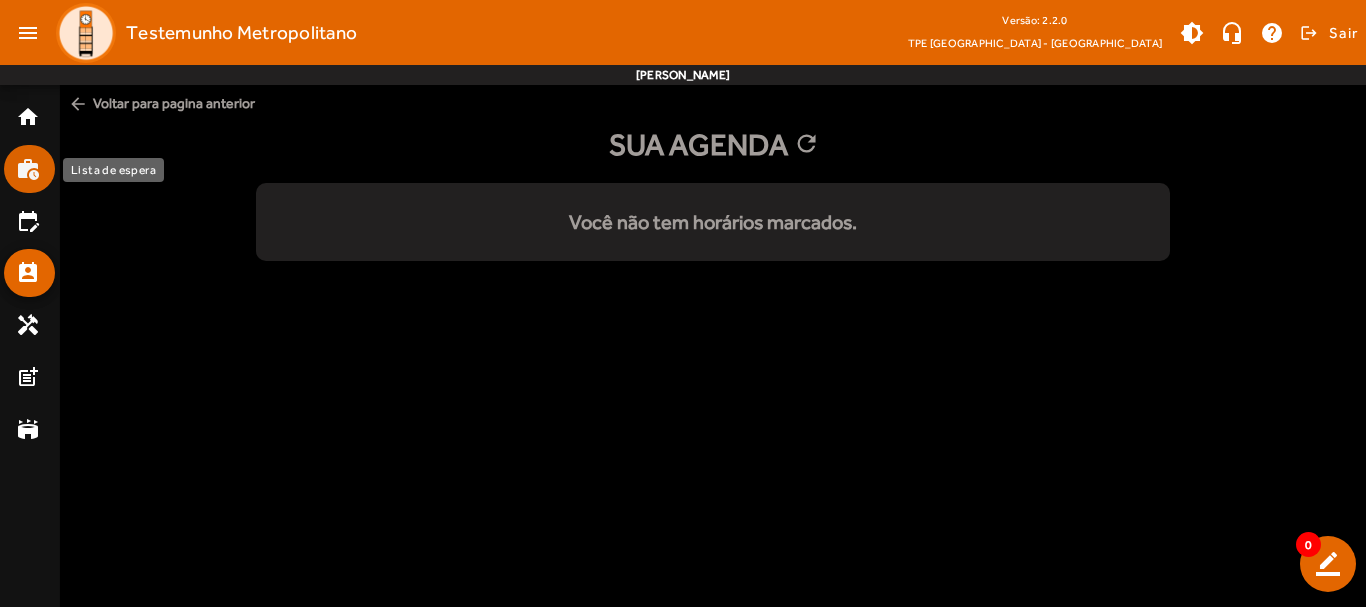 click on "work_history" 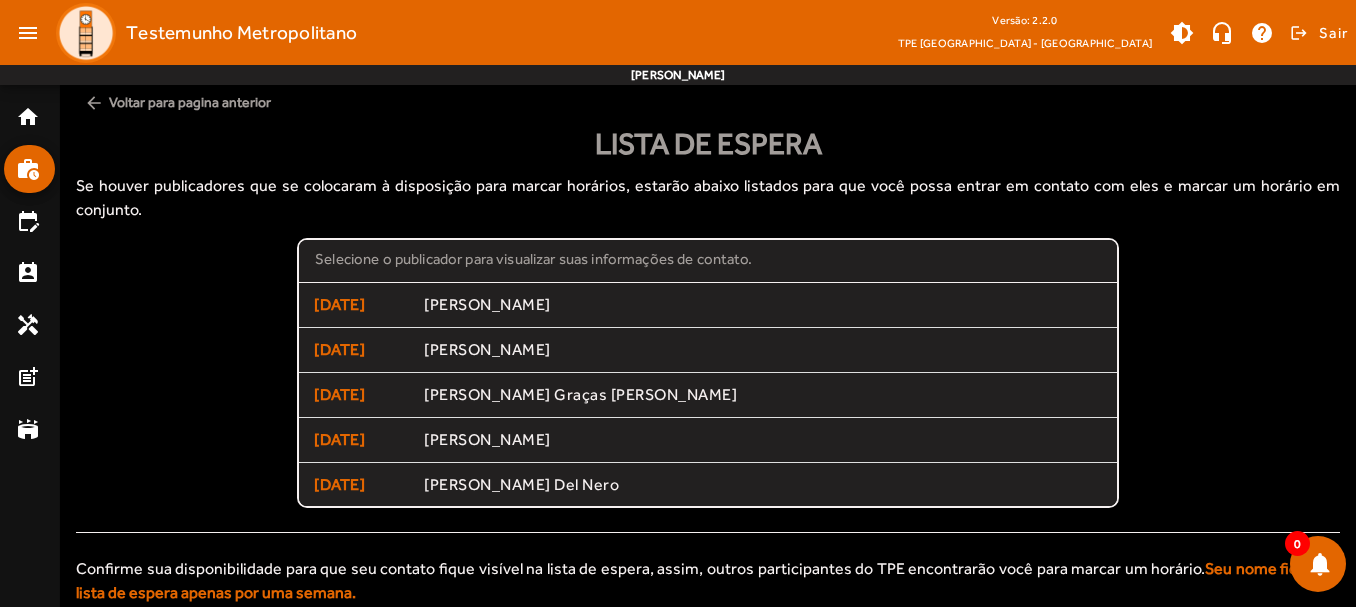 scroll, scrollTop: 0, scrollLeft: 0, axis: both 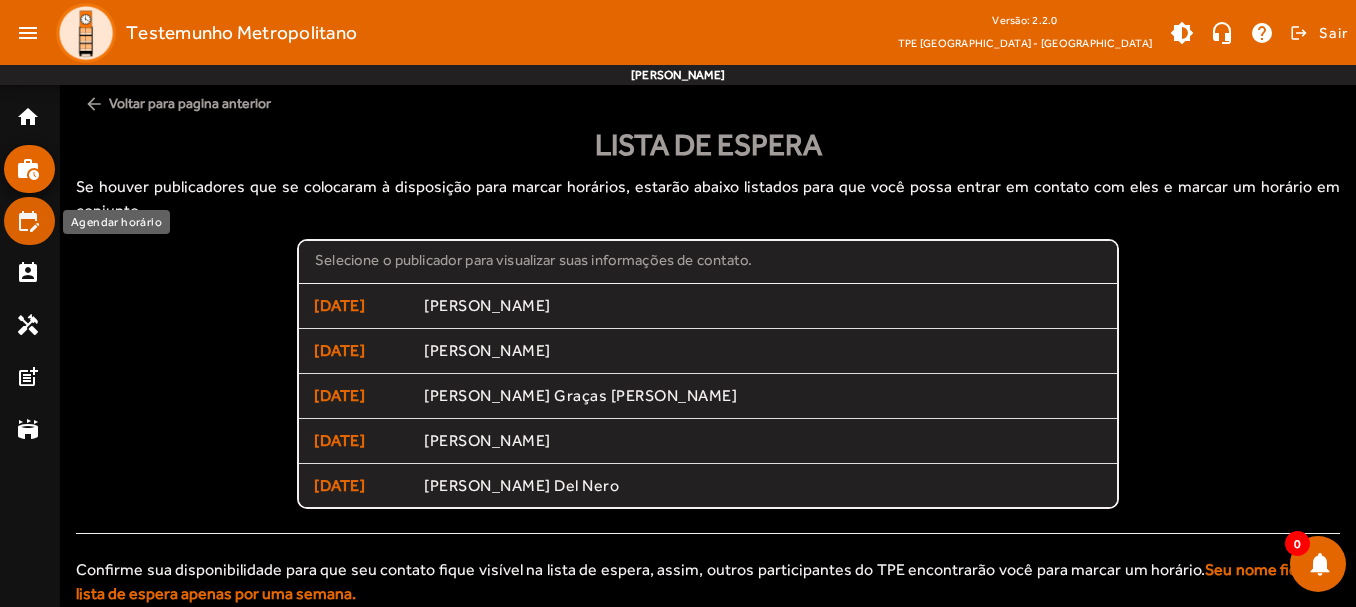 click on "edit_calendar" 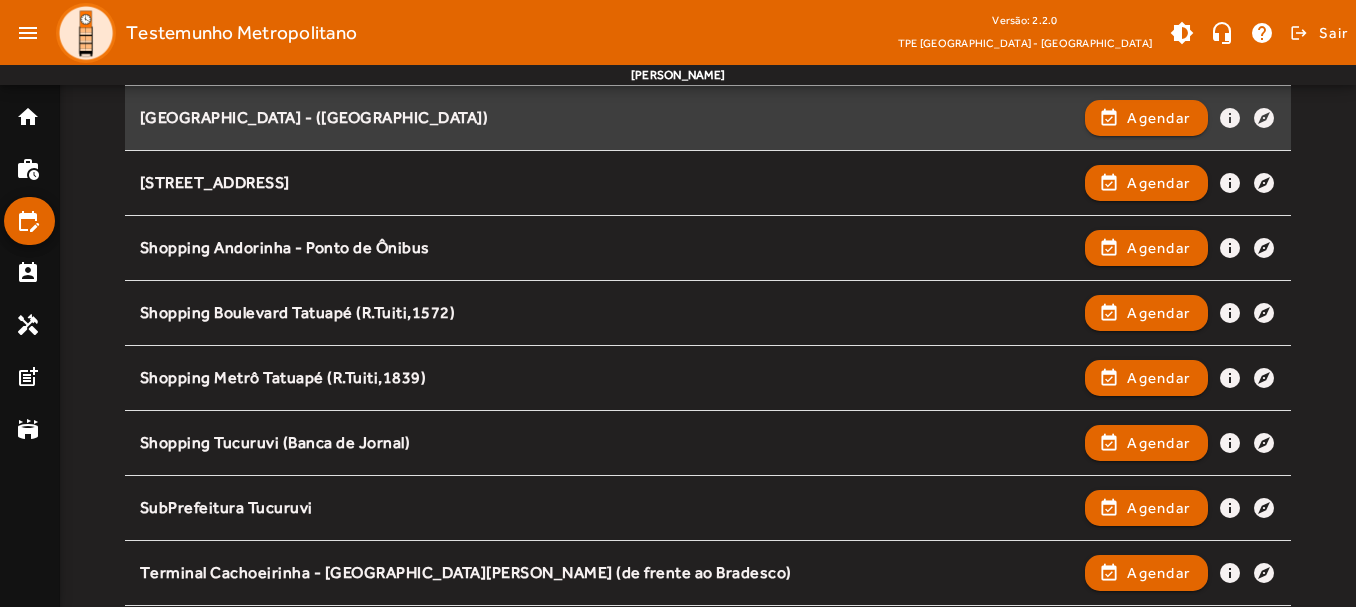scroll, scrollTop: 2300, scrollLeft: 0, axis: vertical 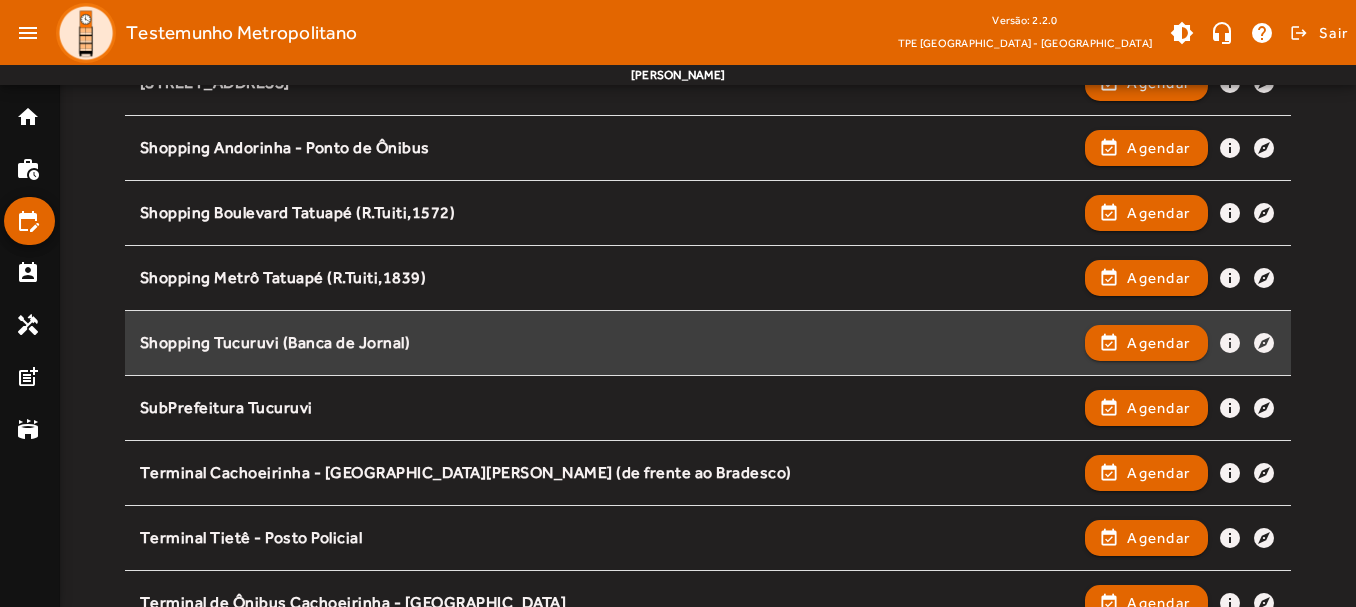 click on "Shopping Tucuruvi (Banca de Jornal)   event_available   Agendar   info  explore" at bounding box center (708, 408) 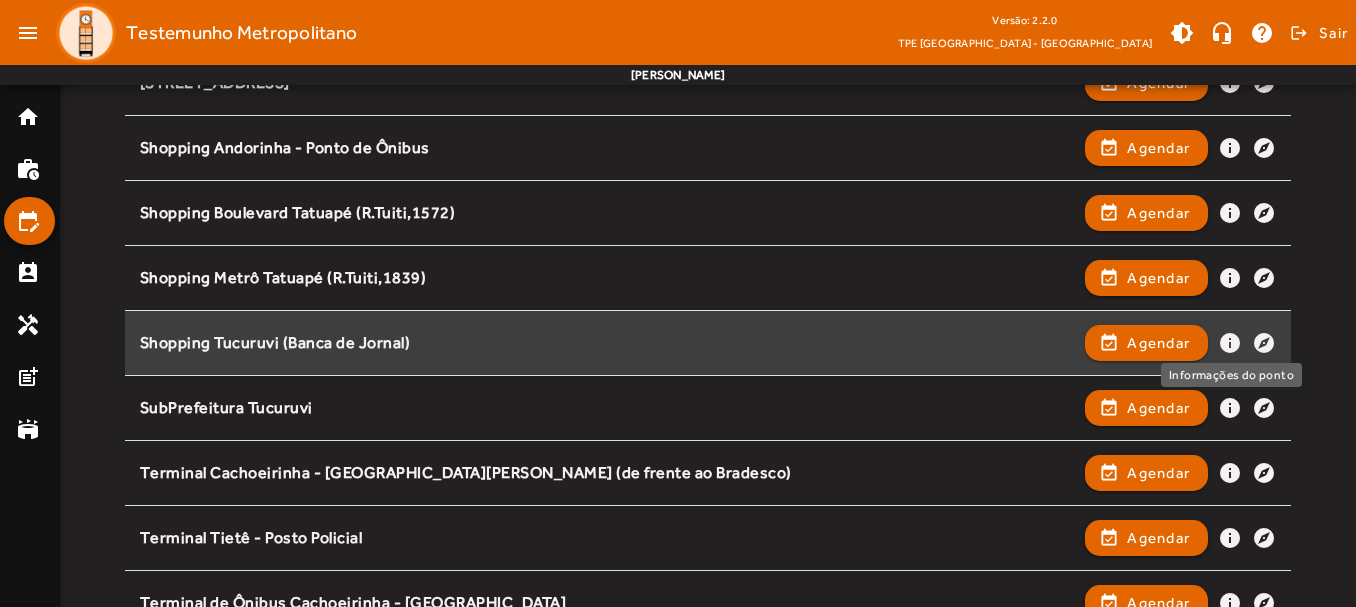 click on "info" at bounding box center [1230, 408] 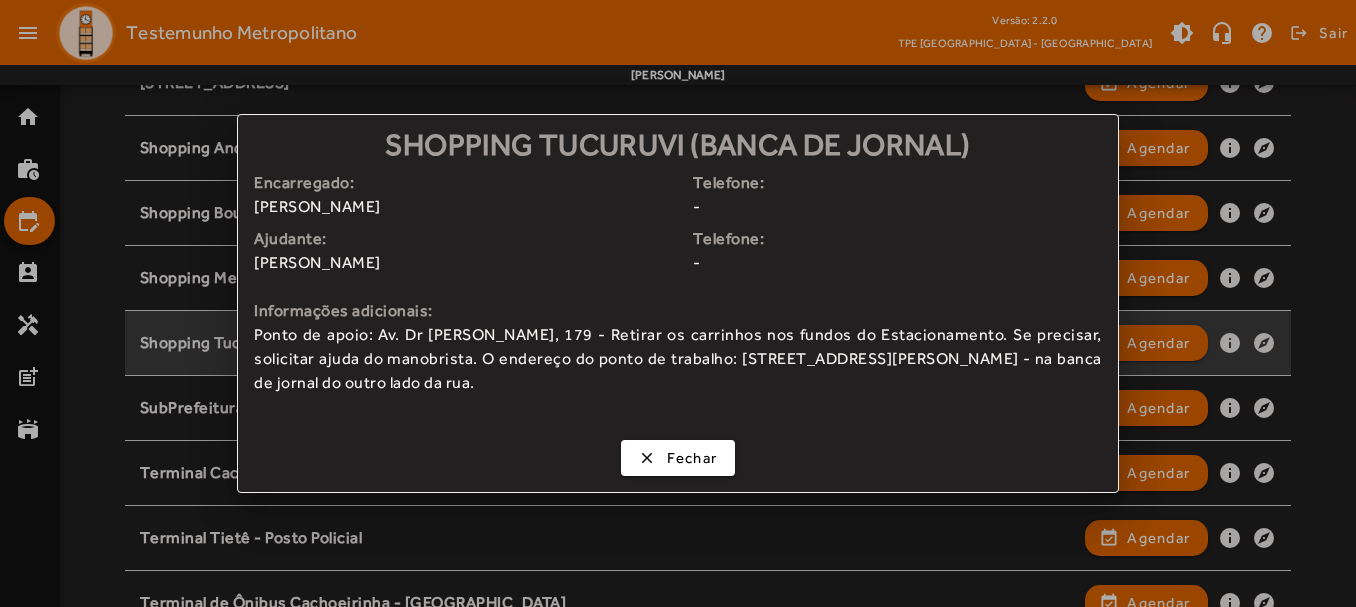 scroll, scrollTop: 0, scrollLeft: 0, axis: both 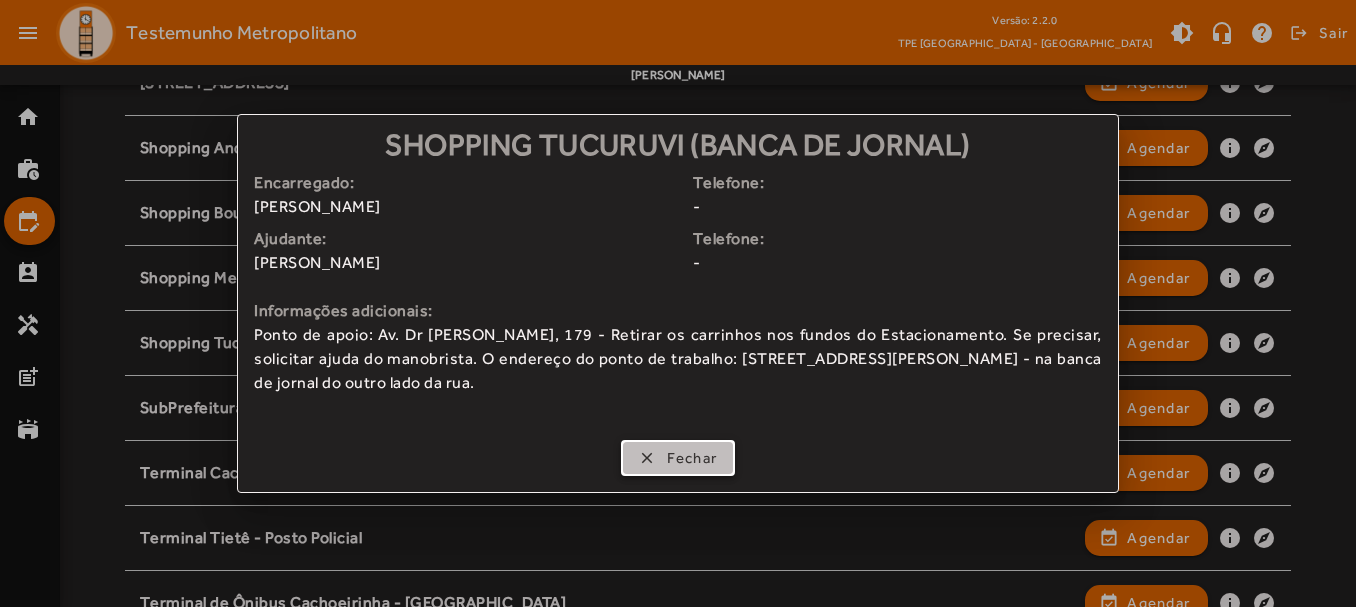 click on "Fechar" at bounding box center (692, 458) 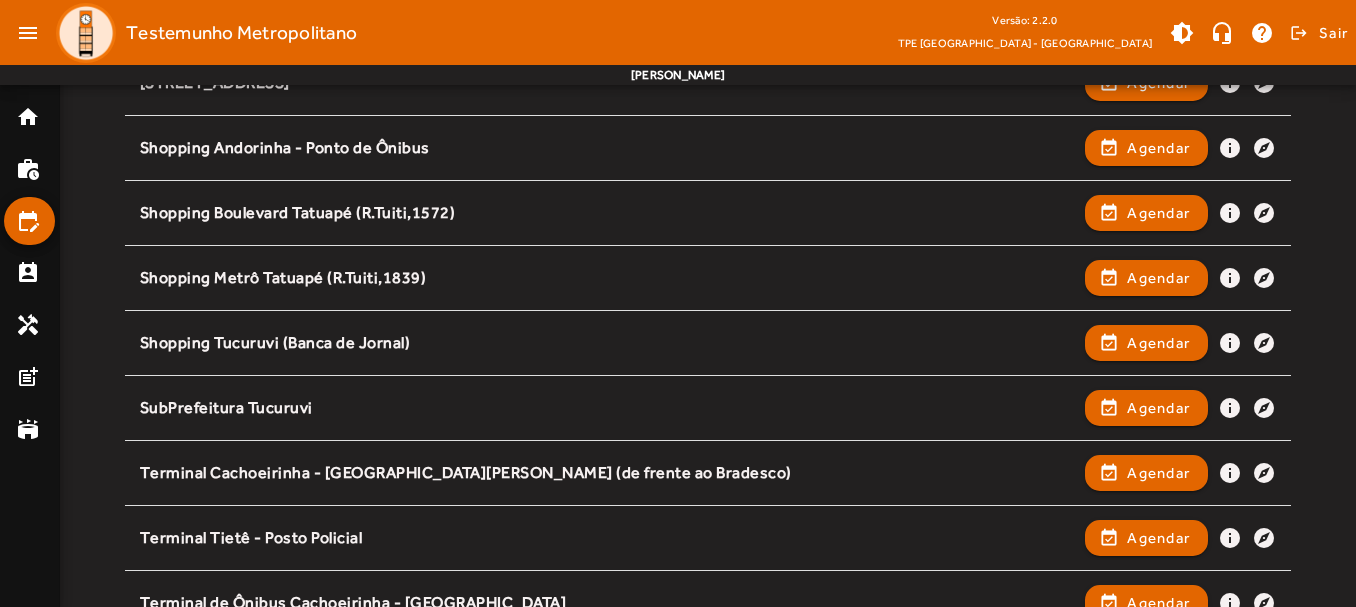 scroll, scrollTop: 2300, scrollLeft: 0, axis: vertical 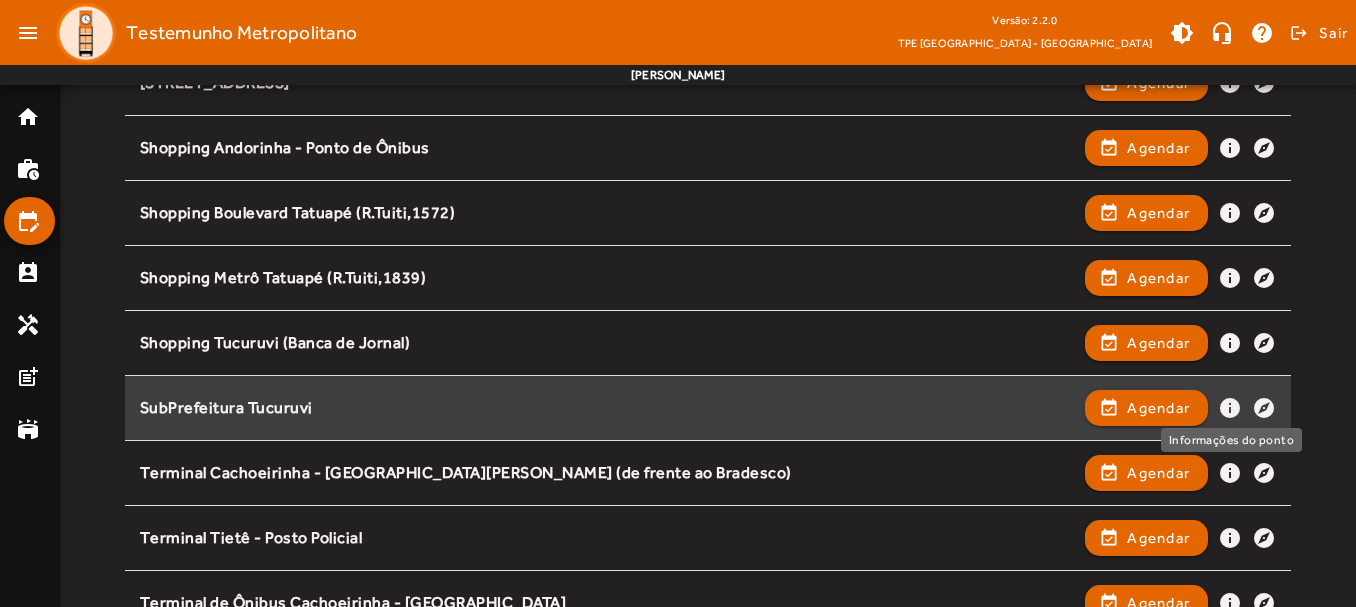 click on "info" at bounding box center (1230, 473) 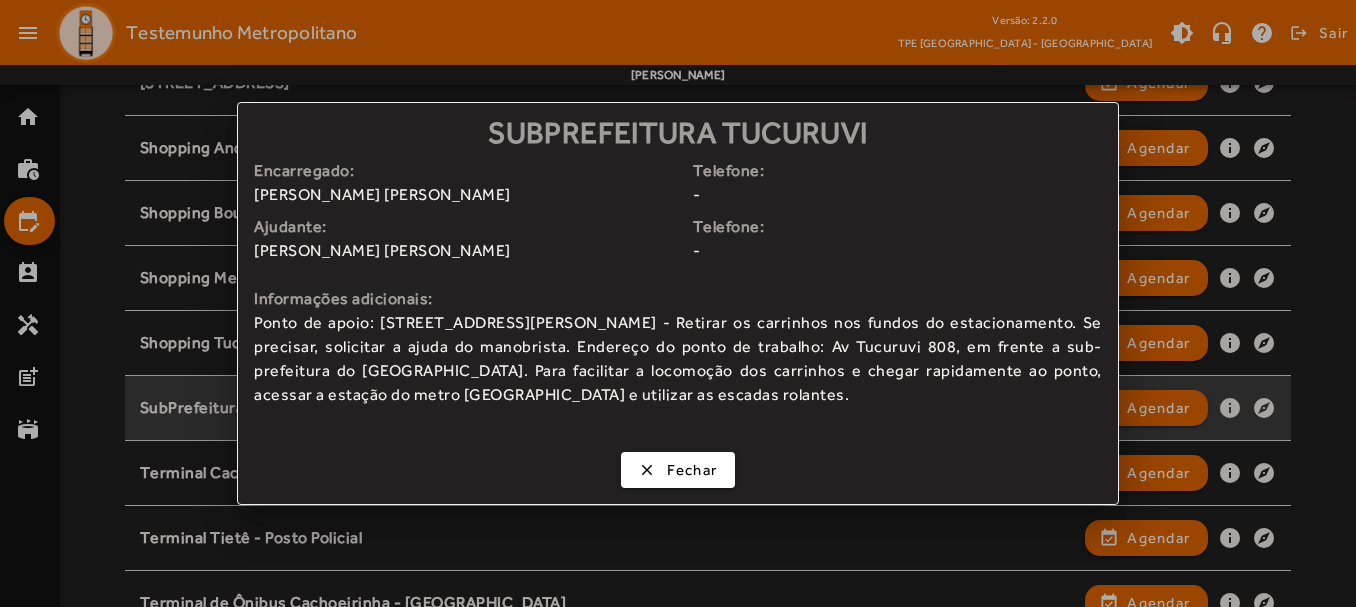 scroll, scrollTop: 0, scrollLeft: 0, axis: both 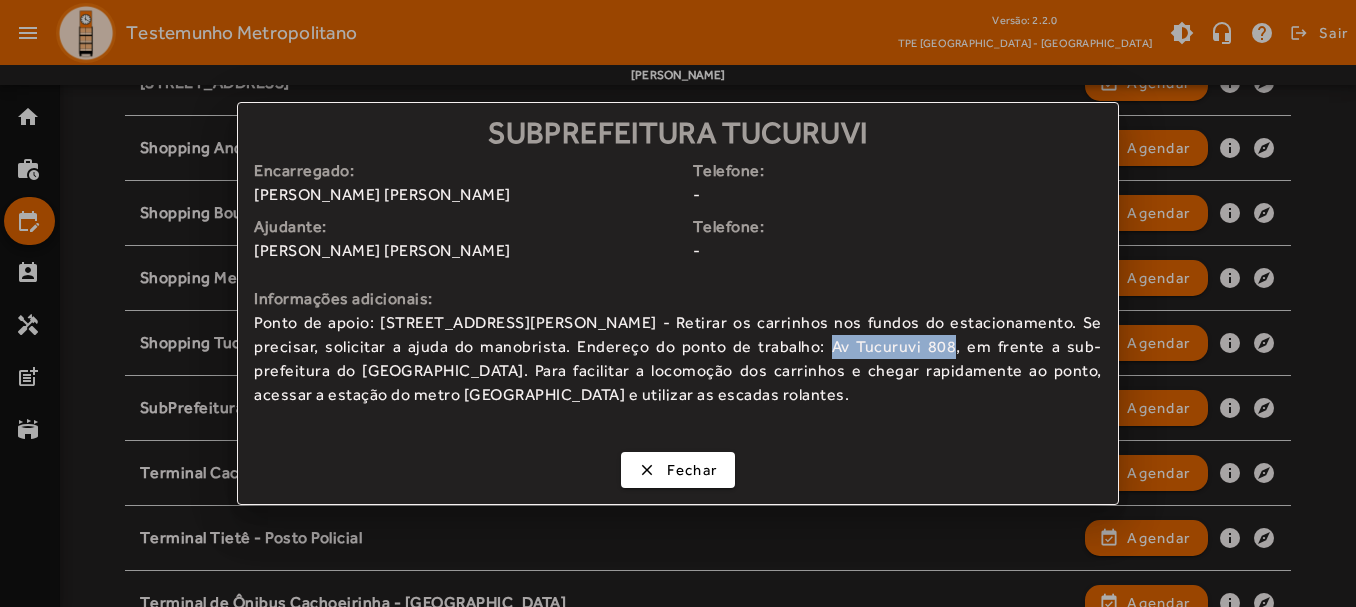 drag, startPoint x: 744, startPoint y: 344, endPoint x: 856, endPoint y: 344, distance: 112 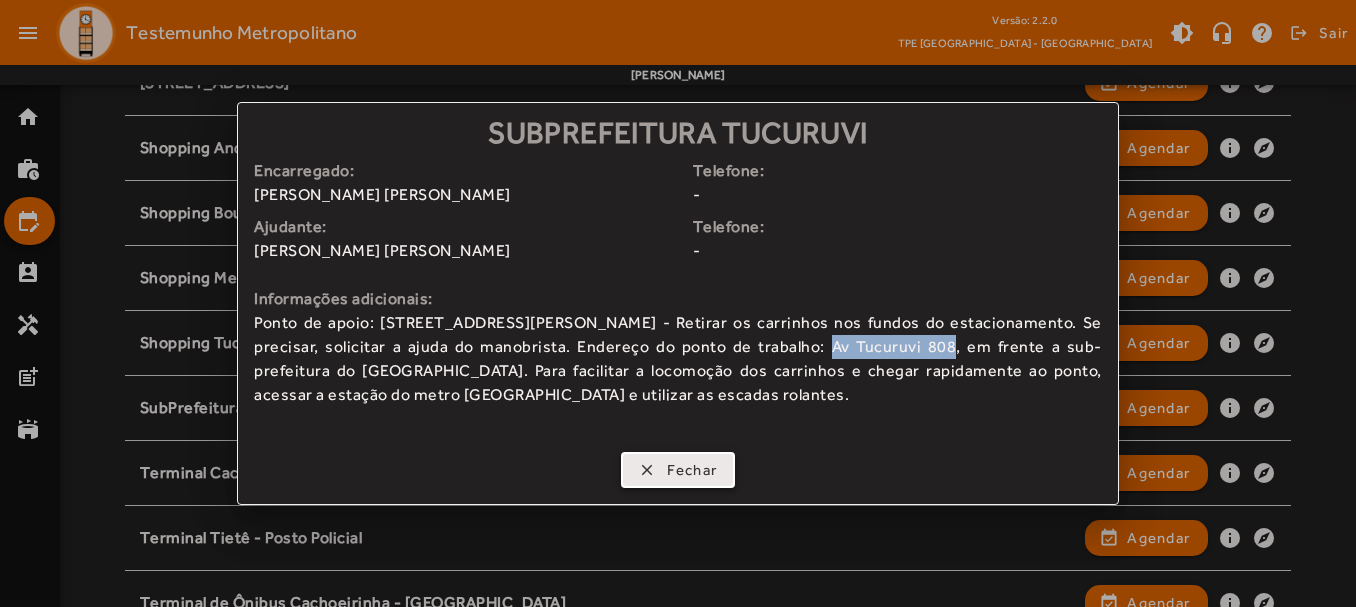 click on "Fechar" at bounding box center (692, 470) 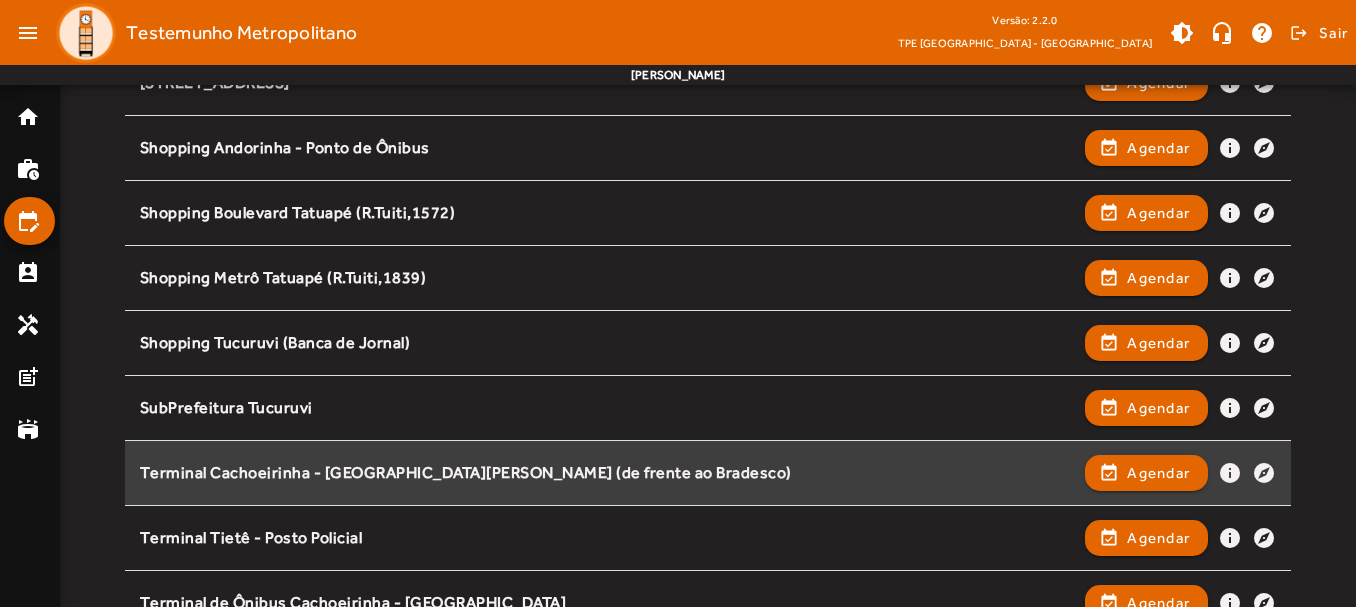 scroll, scrollTop: 2300, scrollLeft: 0, axis: vertical 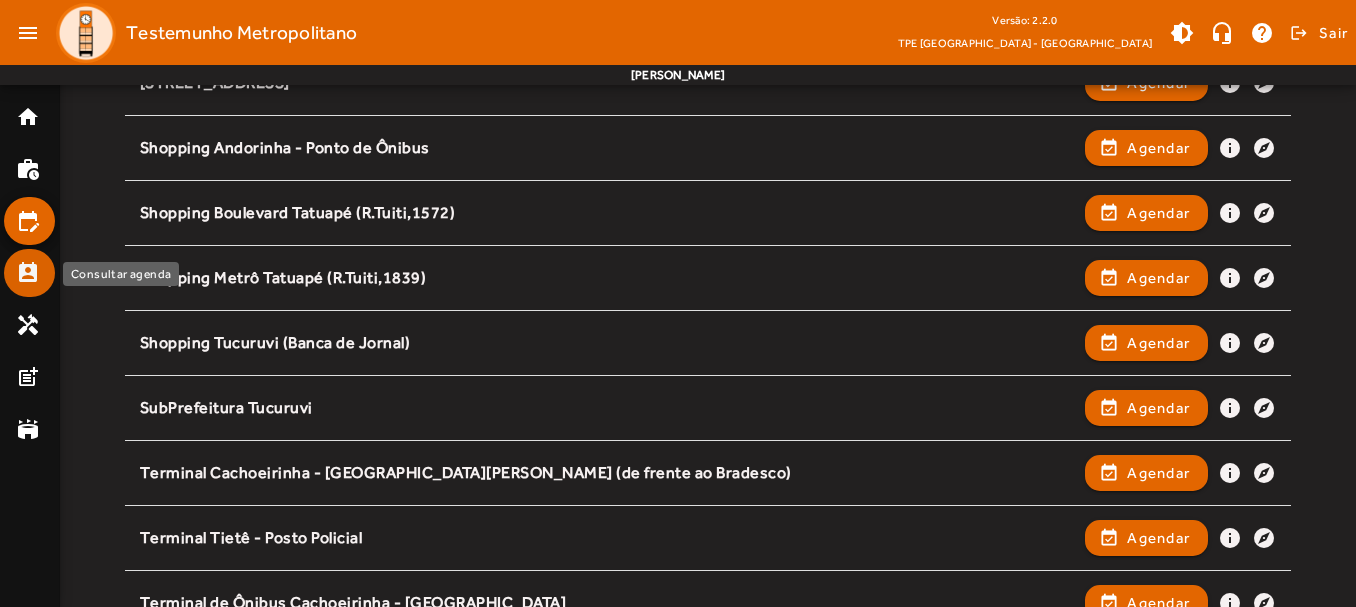 click on "perm_contact_calendar" 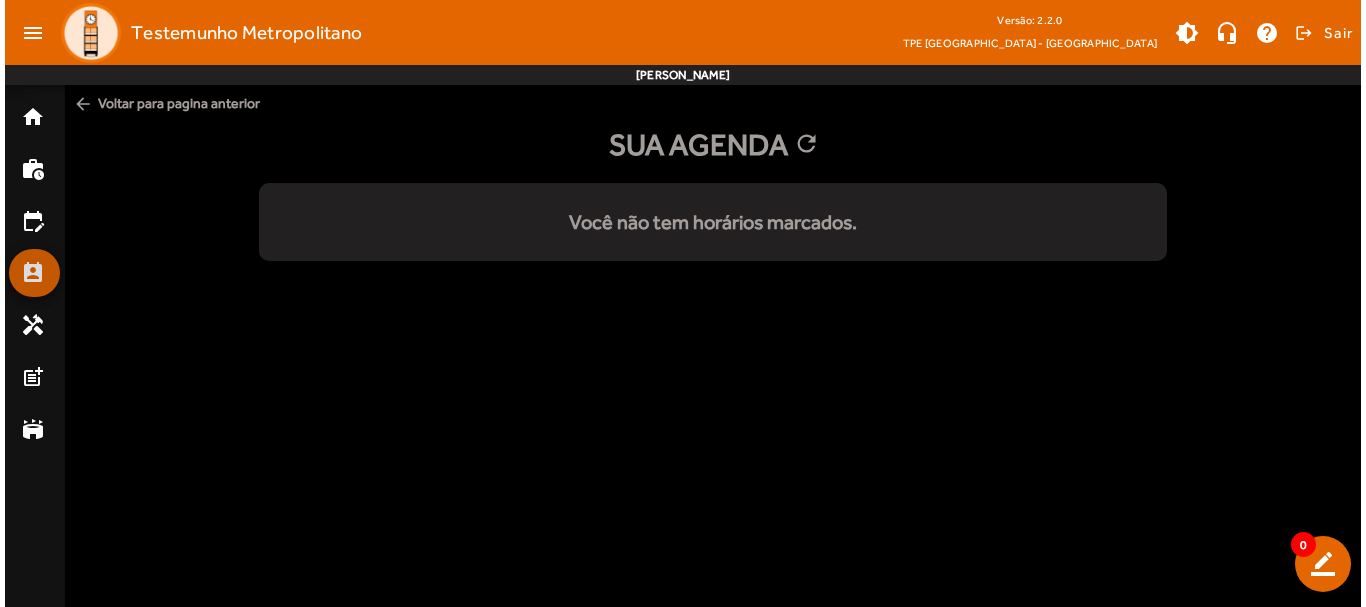 scroll, scrollTop: 0, scrollLeft: 0, axis: both 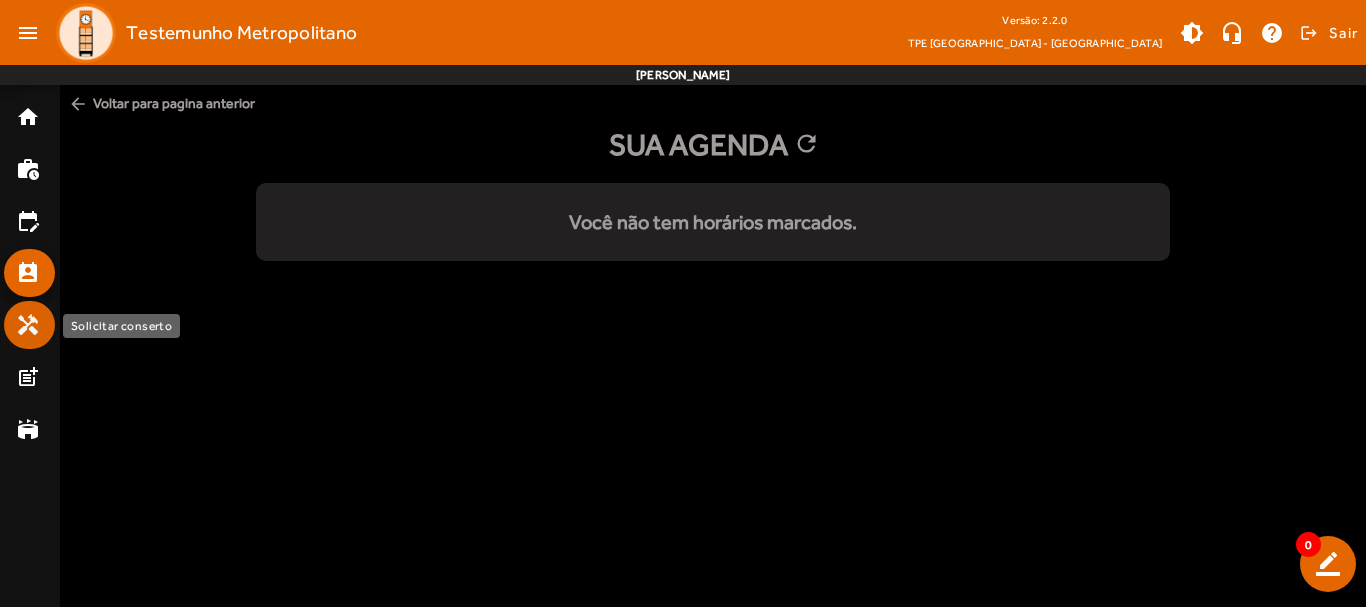 click on "handyman" 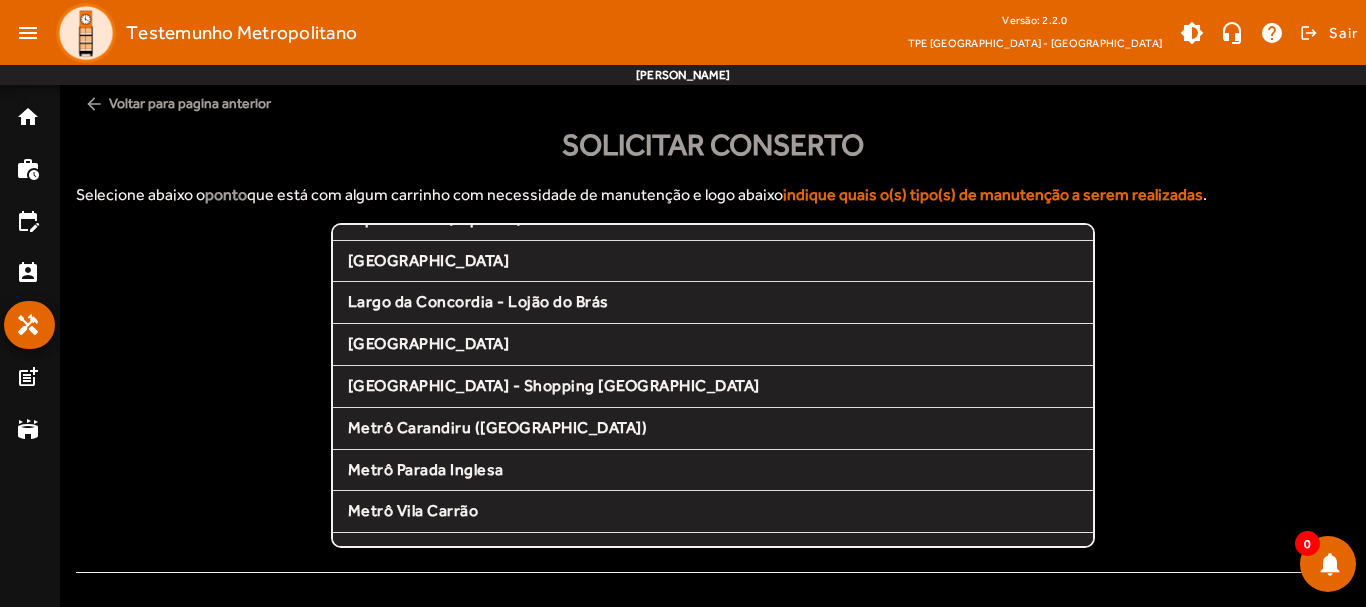 scroll, scrollTop: 700, scrollLeft: 0, axis: vertical 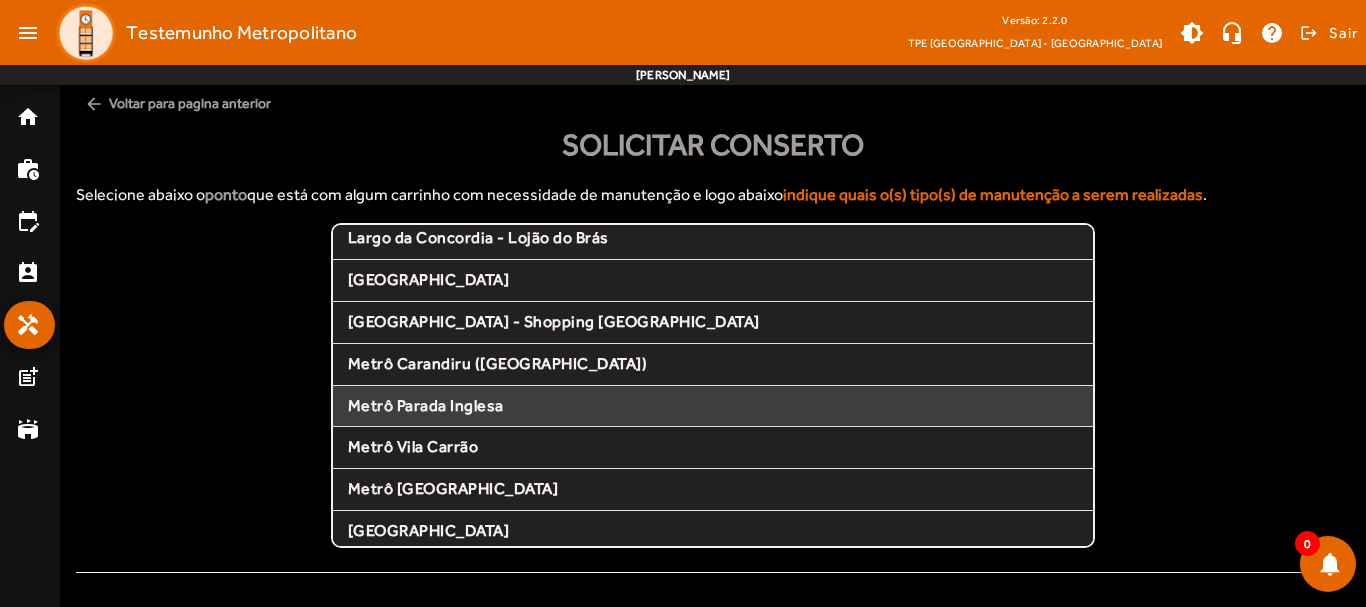 click on "Metrô Parada Inglesa" 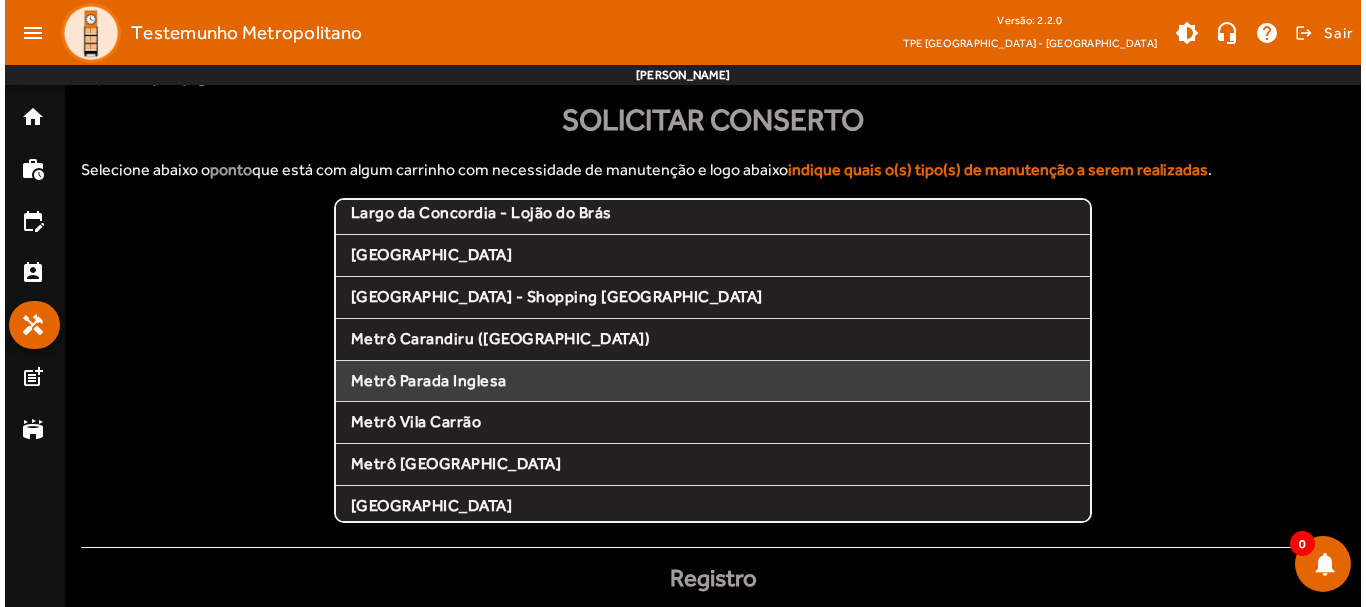 scroll, scrollTop: 0, scrollLeft: 0, axis: both 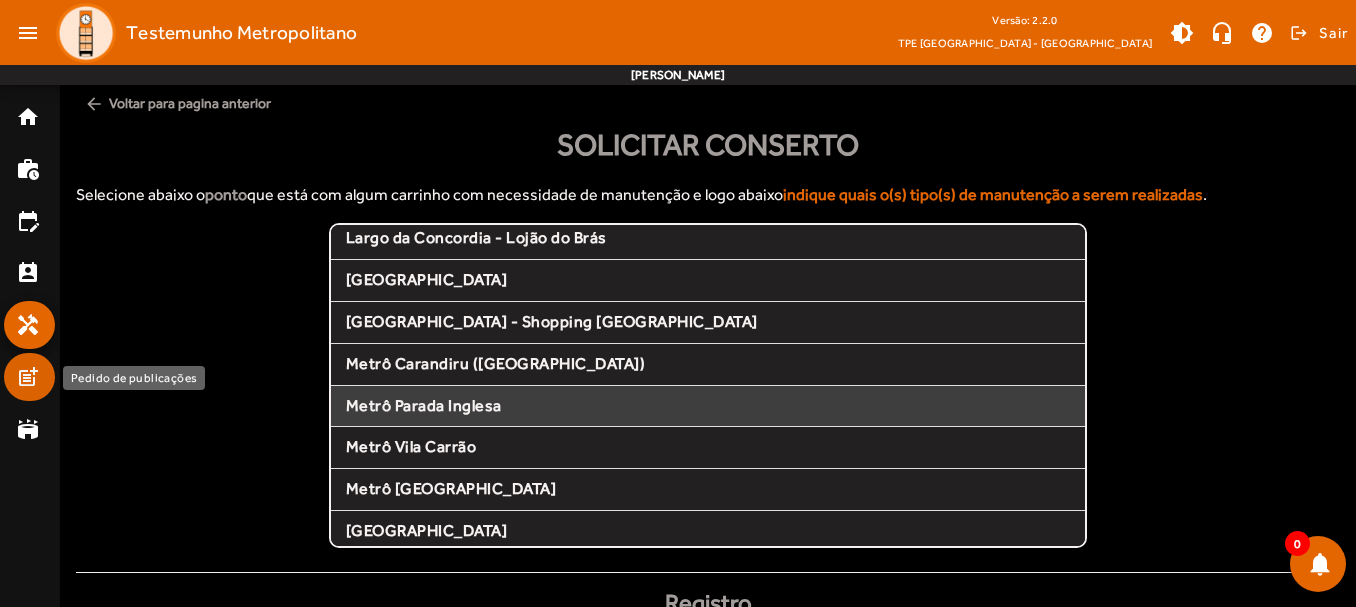 click on "post_add" 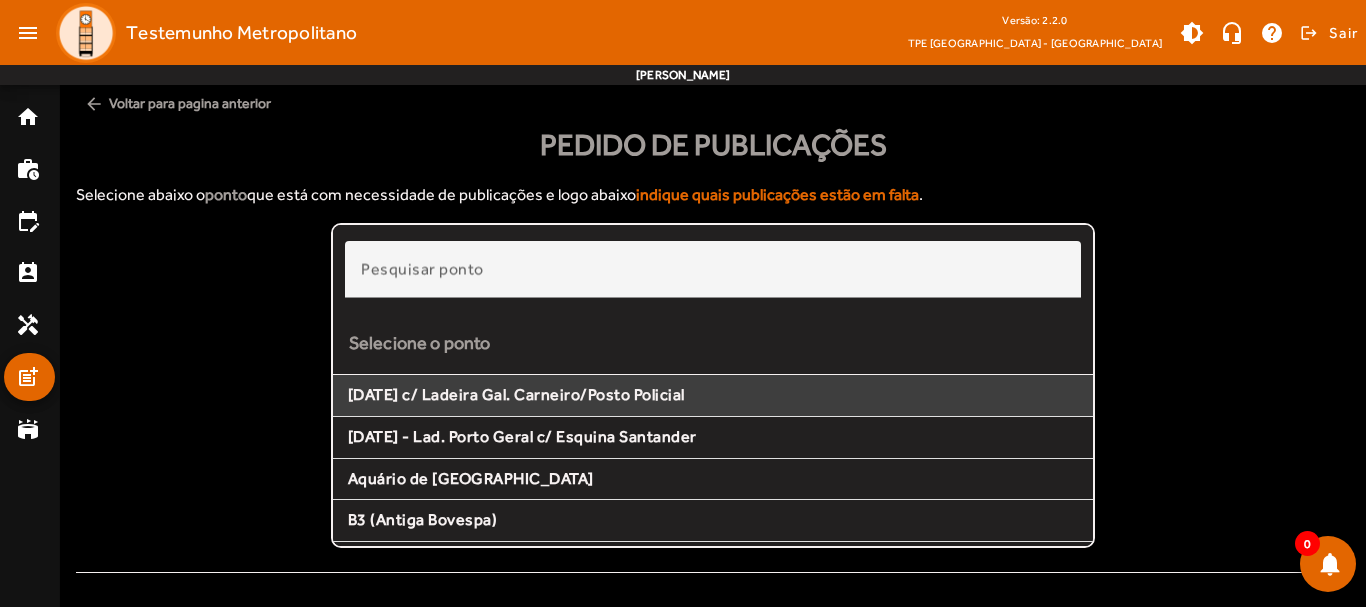 click on "[DATE] c/ Ladeira Gal. Carneiro/Posto Policial" 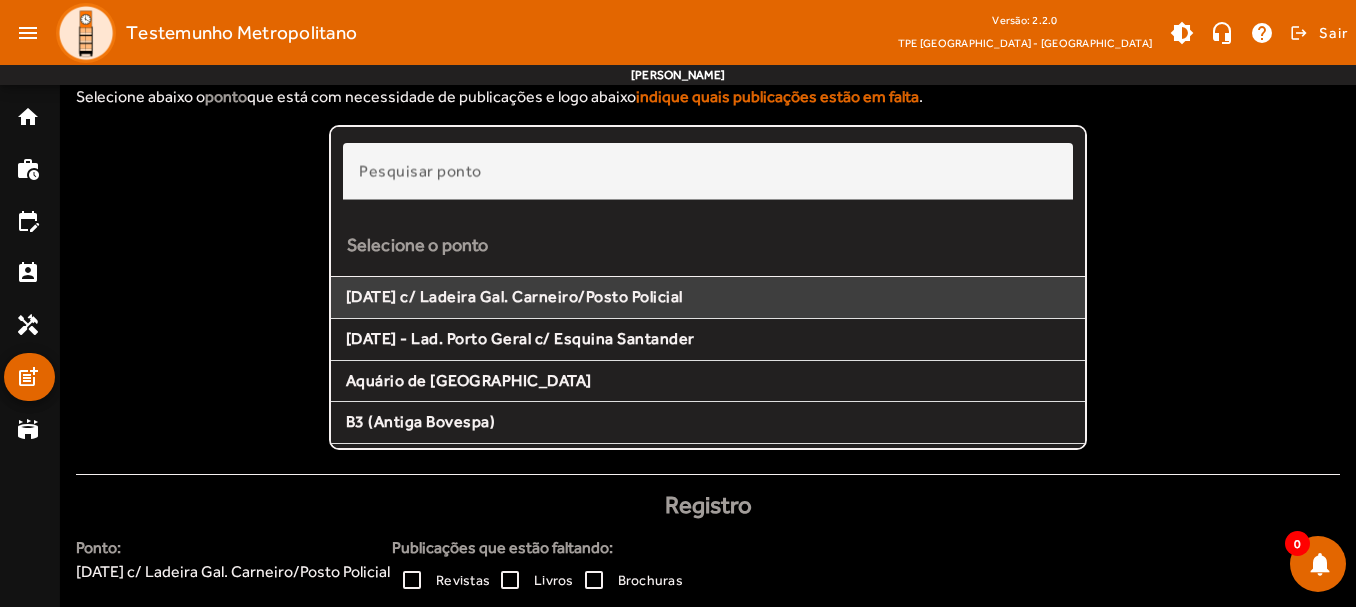 scroll, scrollTop: 183, scrollLeft: 0, axis: vertical 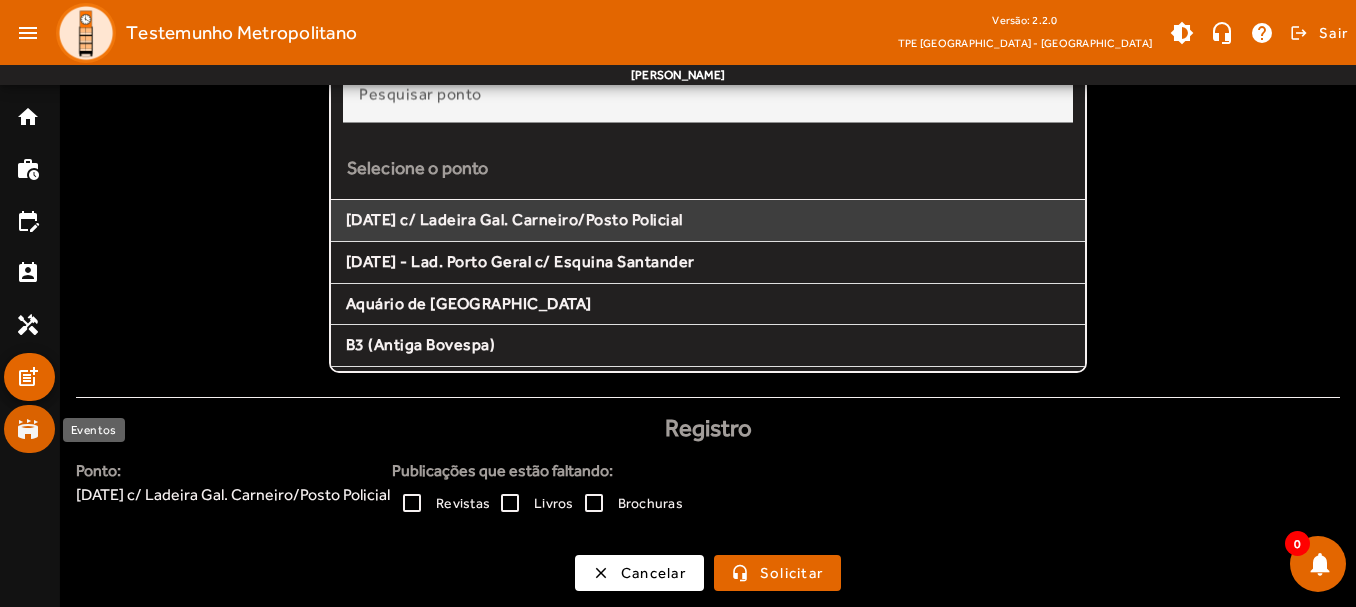 click on "stadium" 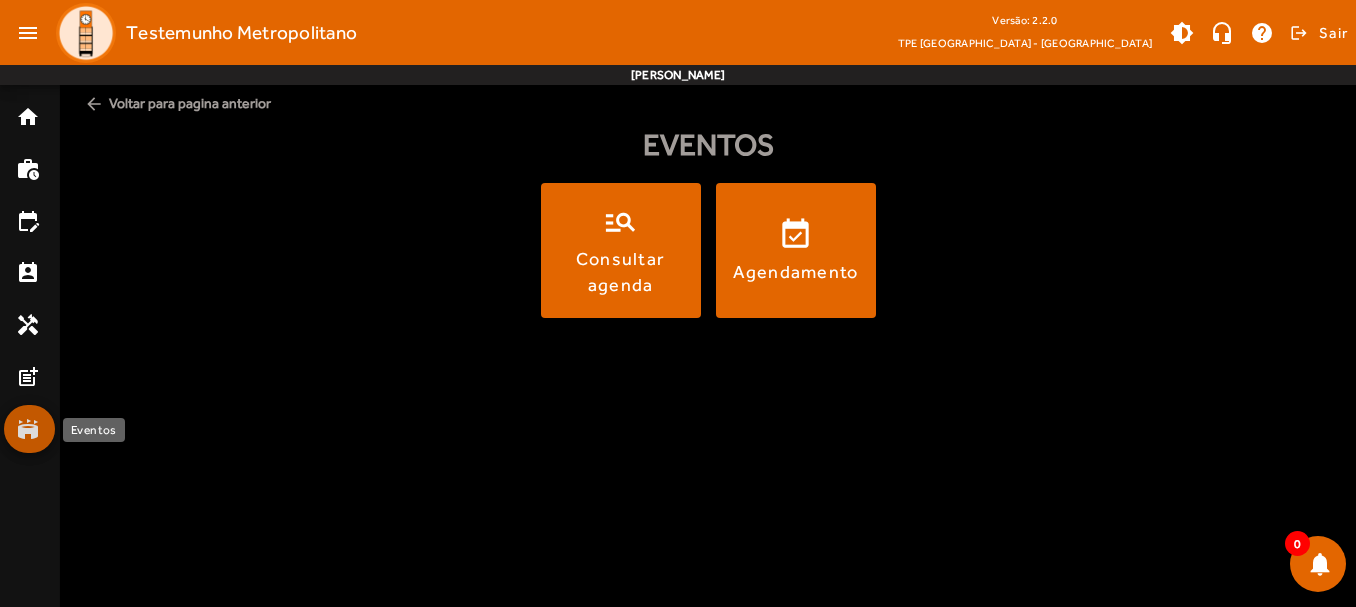 scroll, scrollTop: 0, scrollLeft: 0, axis: both 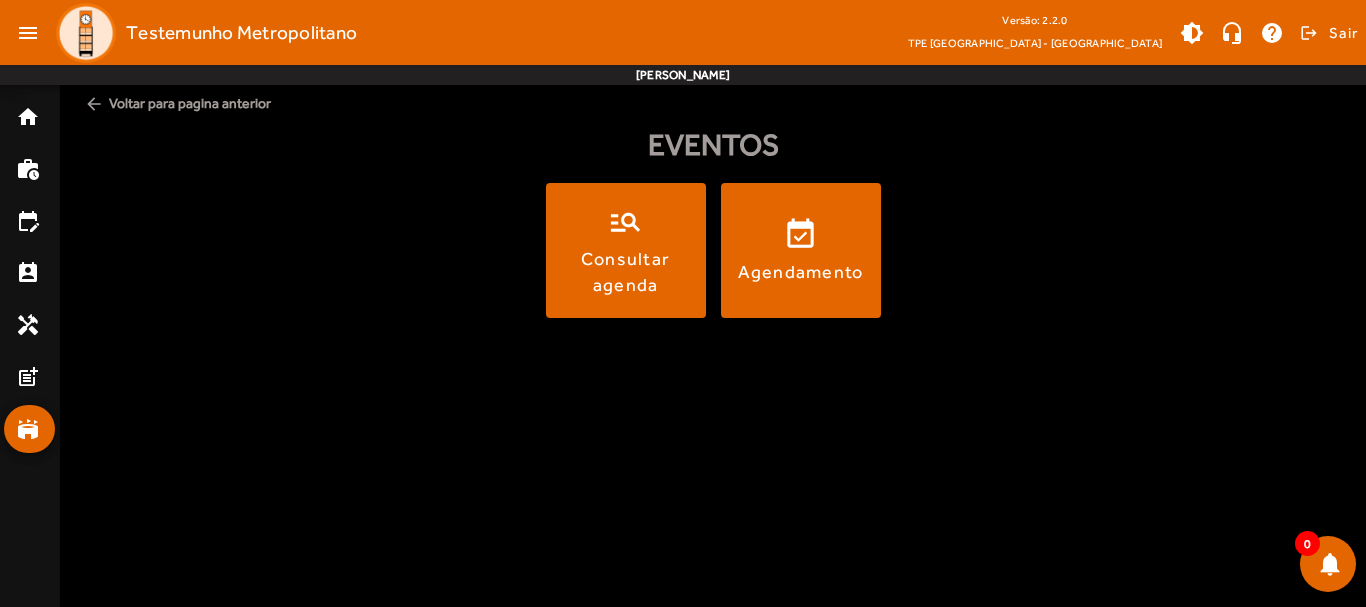 click on "arrow_back  Voltar para pagina anterior" 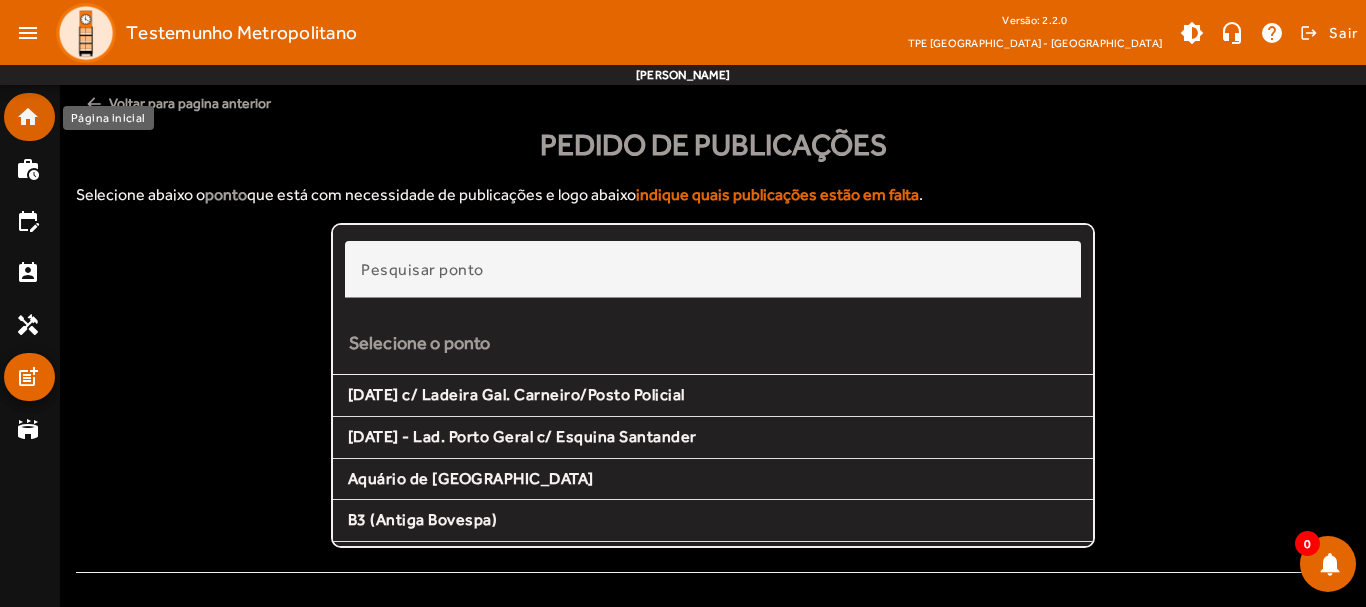 click on "home" 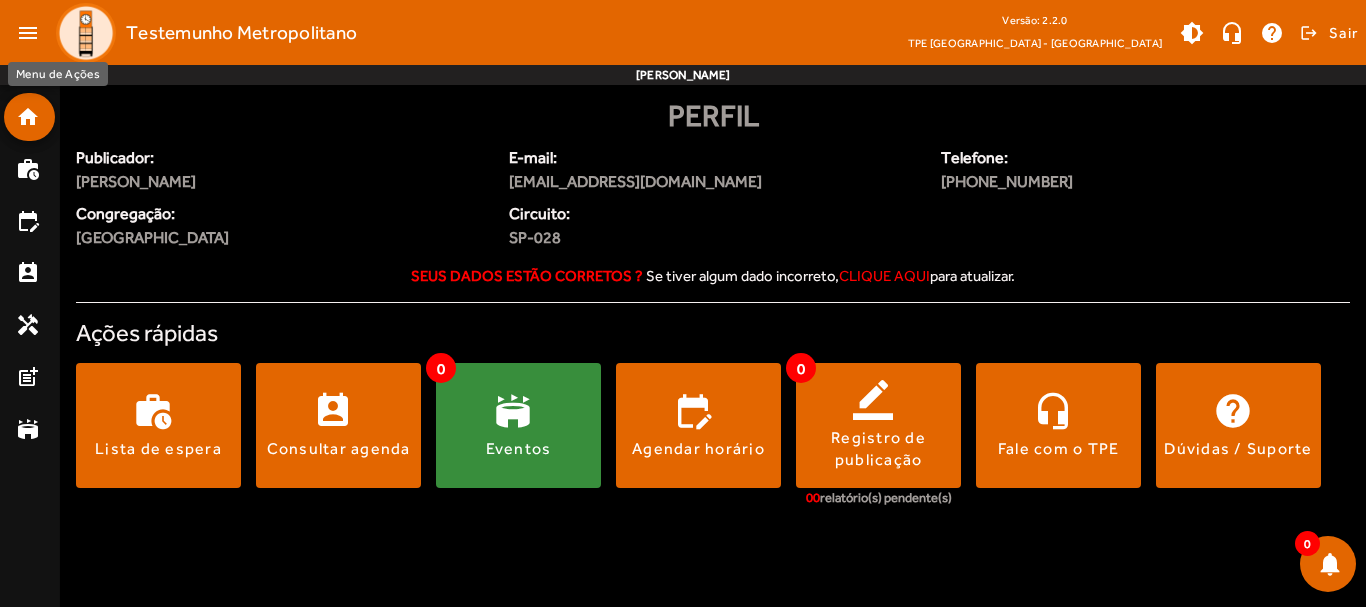 click on "menu" 